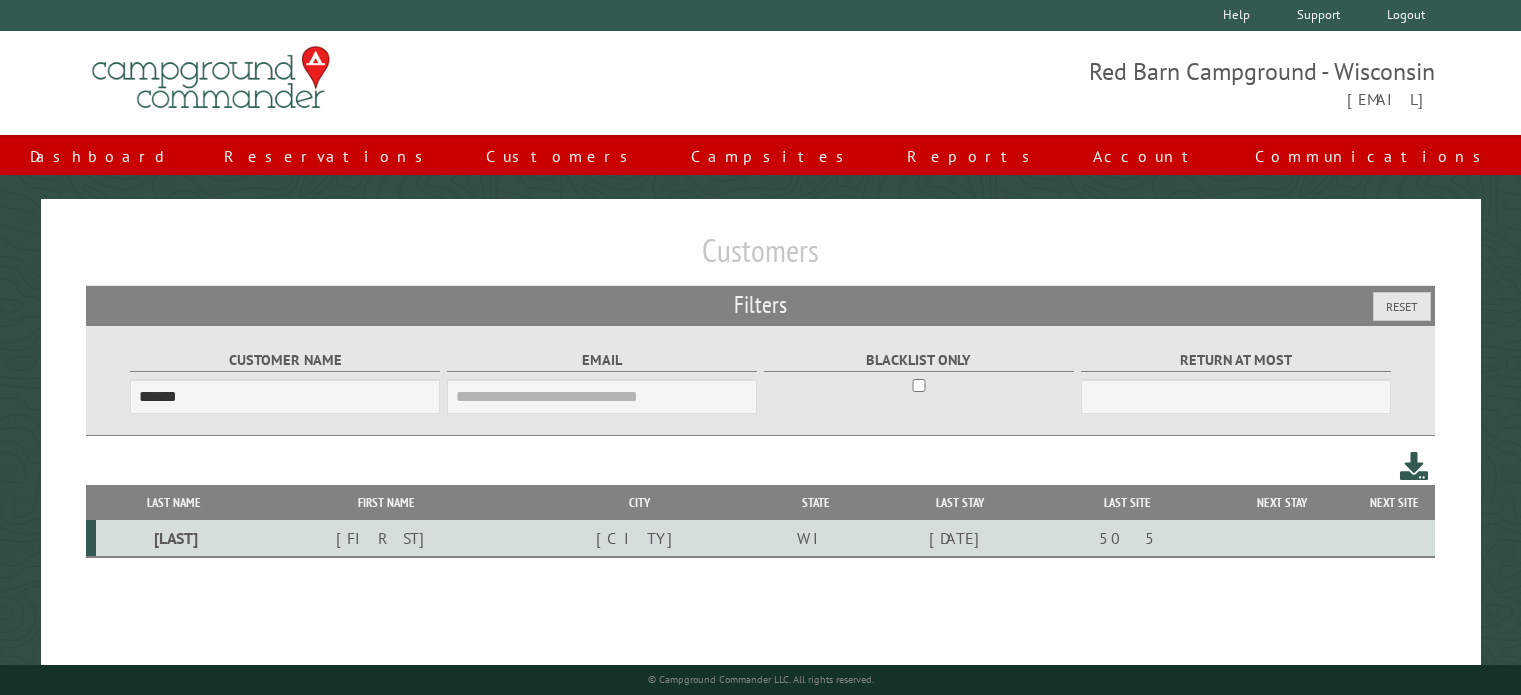 scroll, scrollTop: 98, scrollLeft: 0, axis: vertical 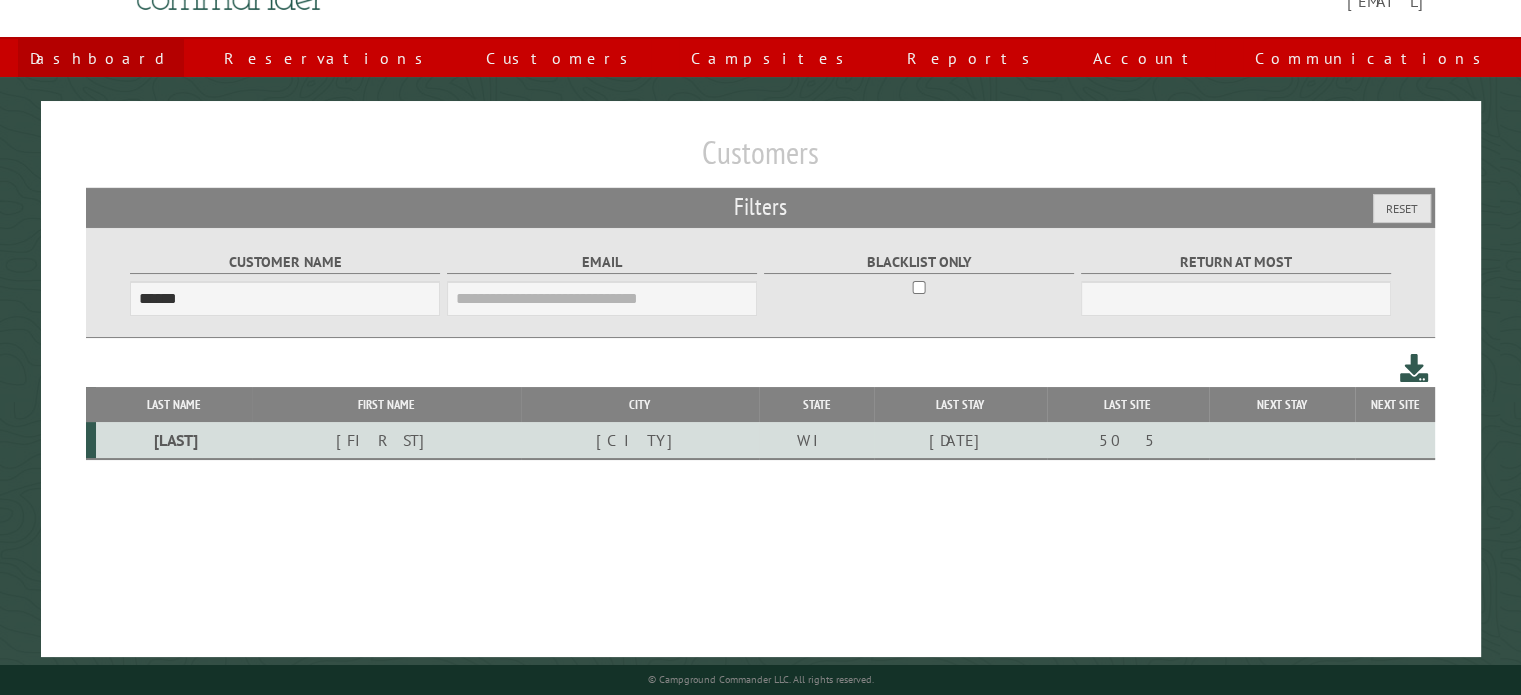 click on "Dashboard" at bounding box center (101, 58) 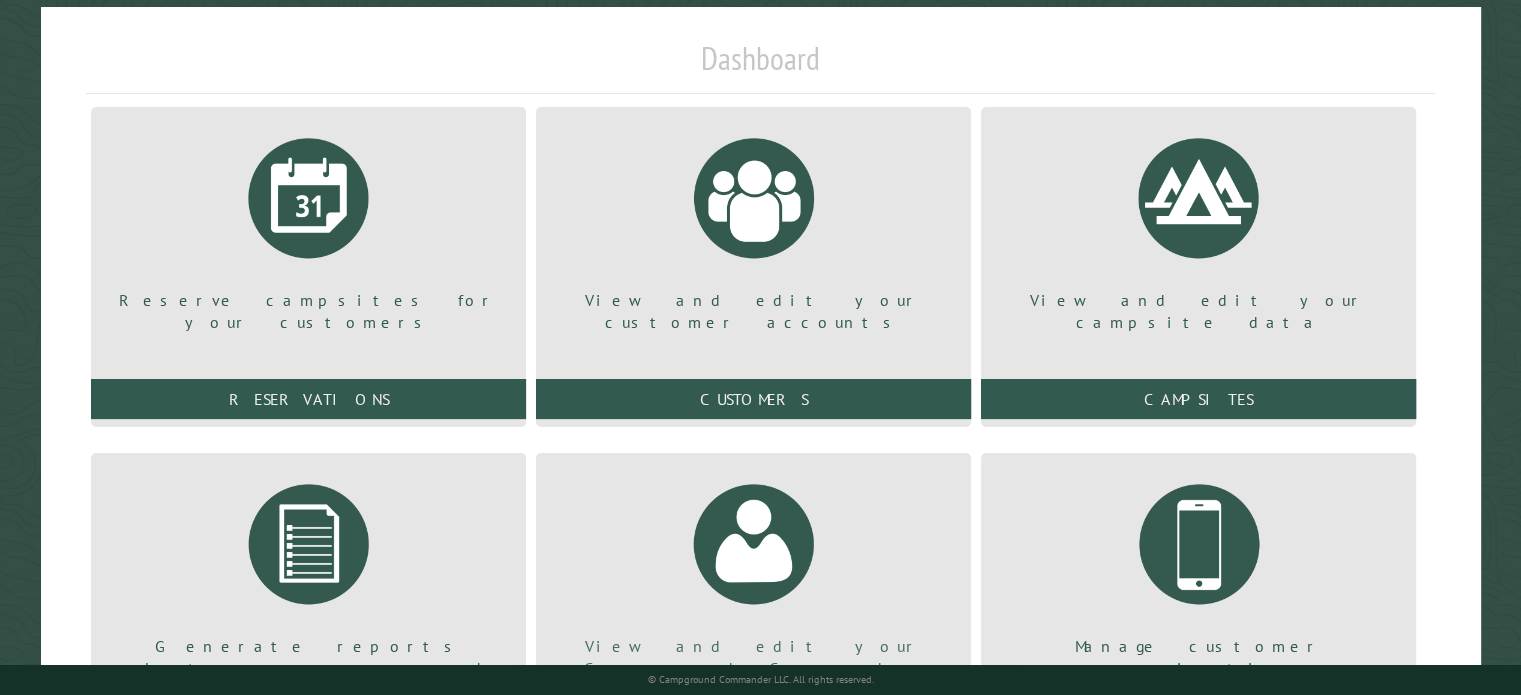 scroll, scrollTop: 306, scrollLeft: 0, axis: vertical 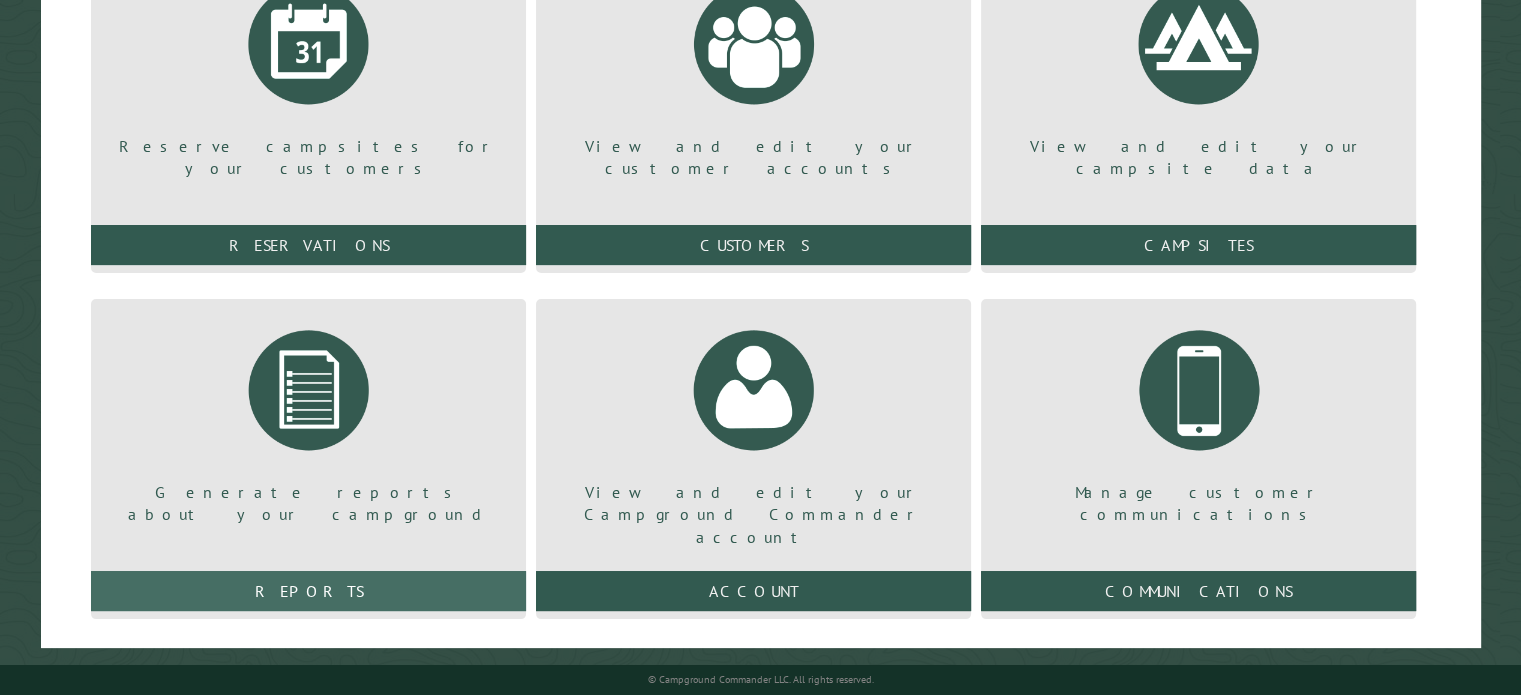 click on "Reports" at bounding box center [308, 591] 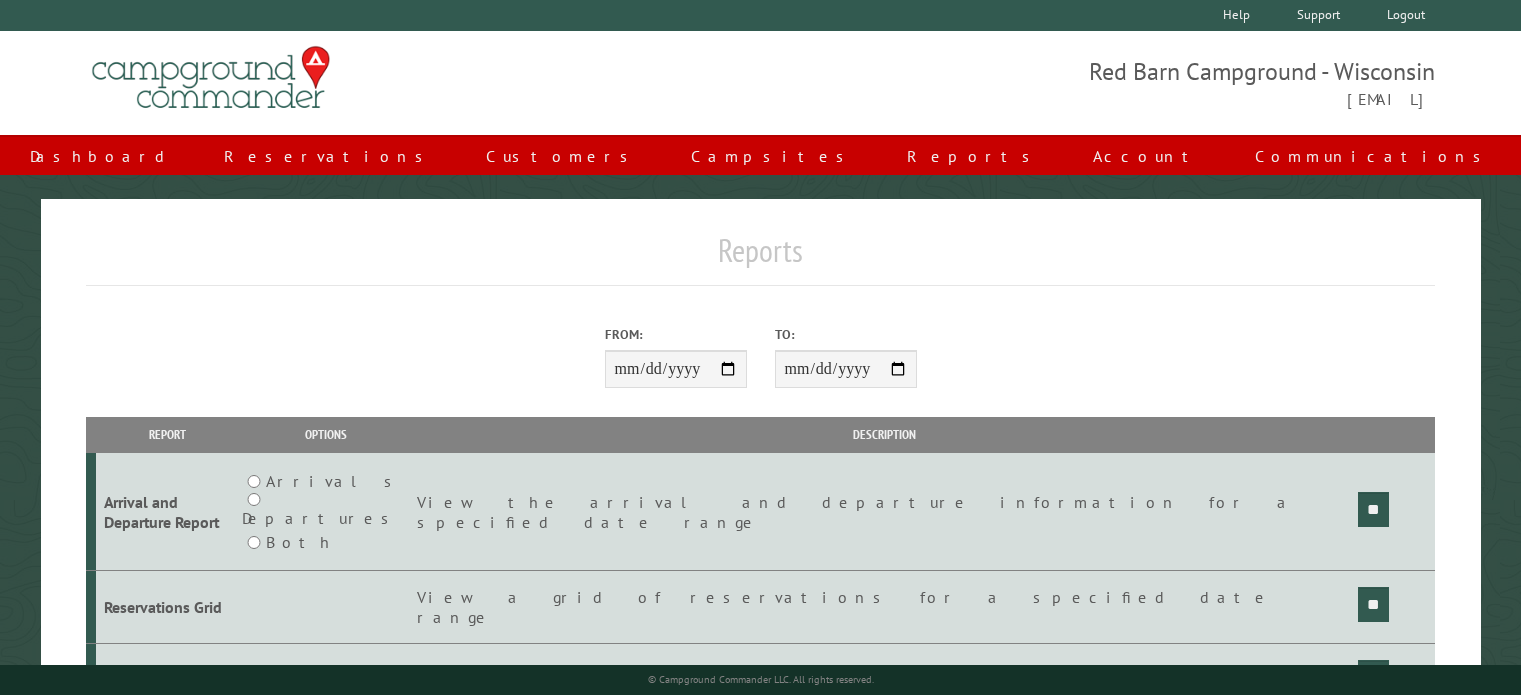 scroll, scrollTop: 0, scrollLeft: 0, axis: both 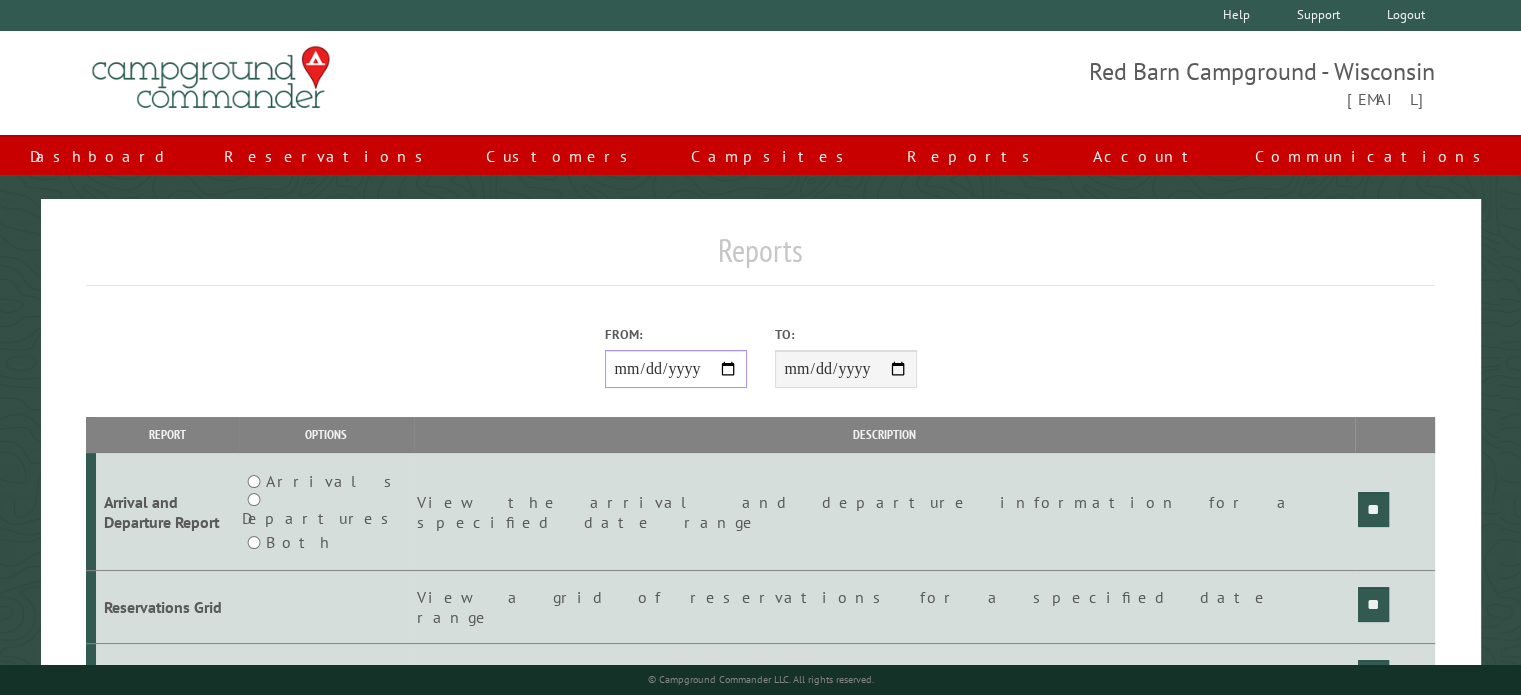 click on "From:" at bounding box center (676, 369) 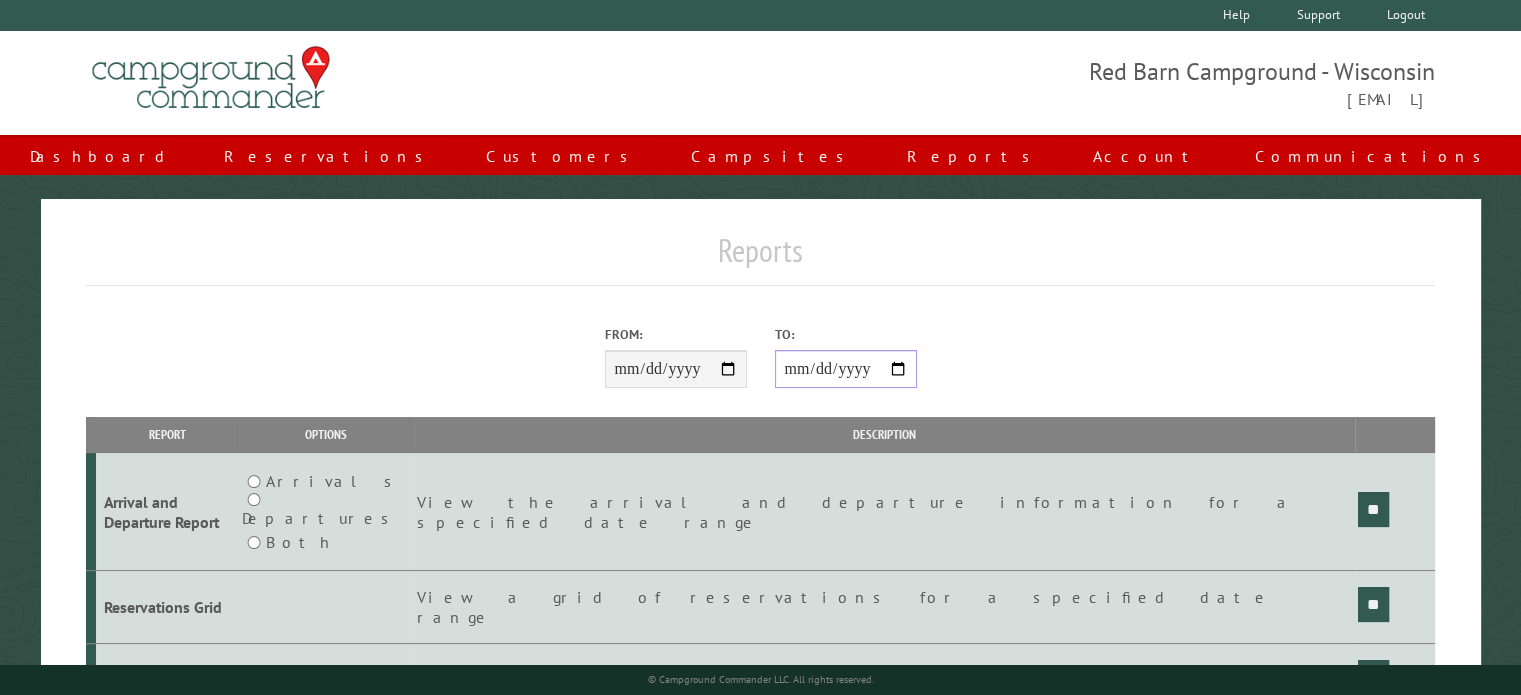 click on "**********" at bounding box center (846, 369) 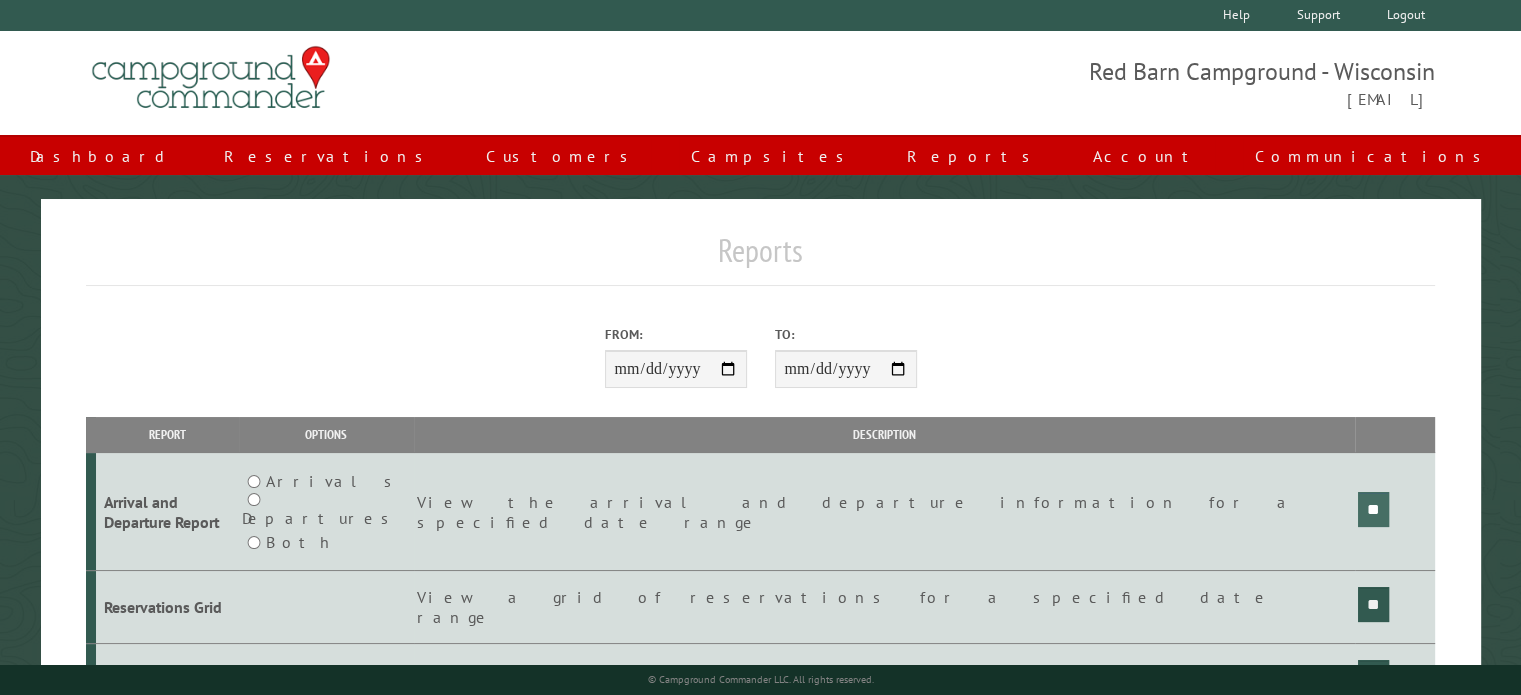 click on "**" at bounding box center [1373, 509] 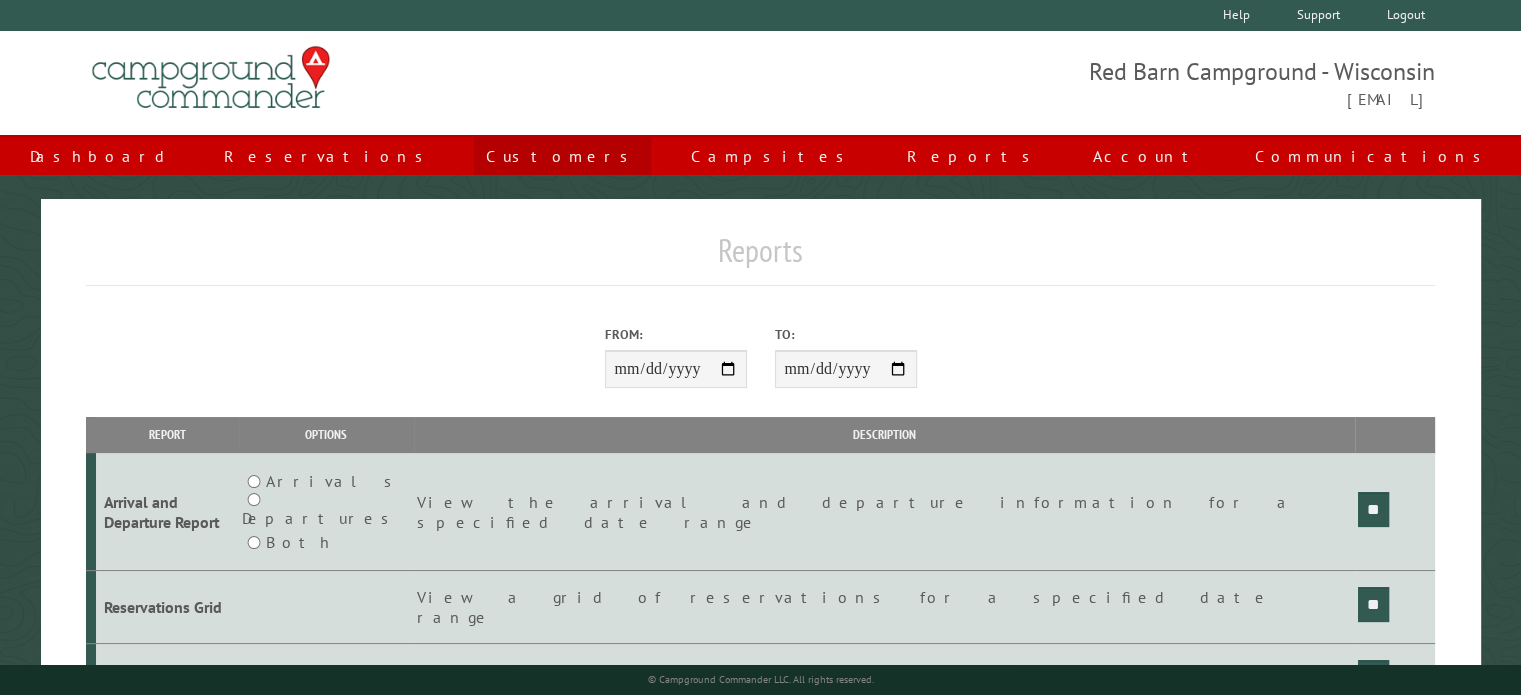 click on "Customers" at bounding box center (562, 156) 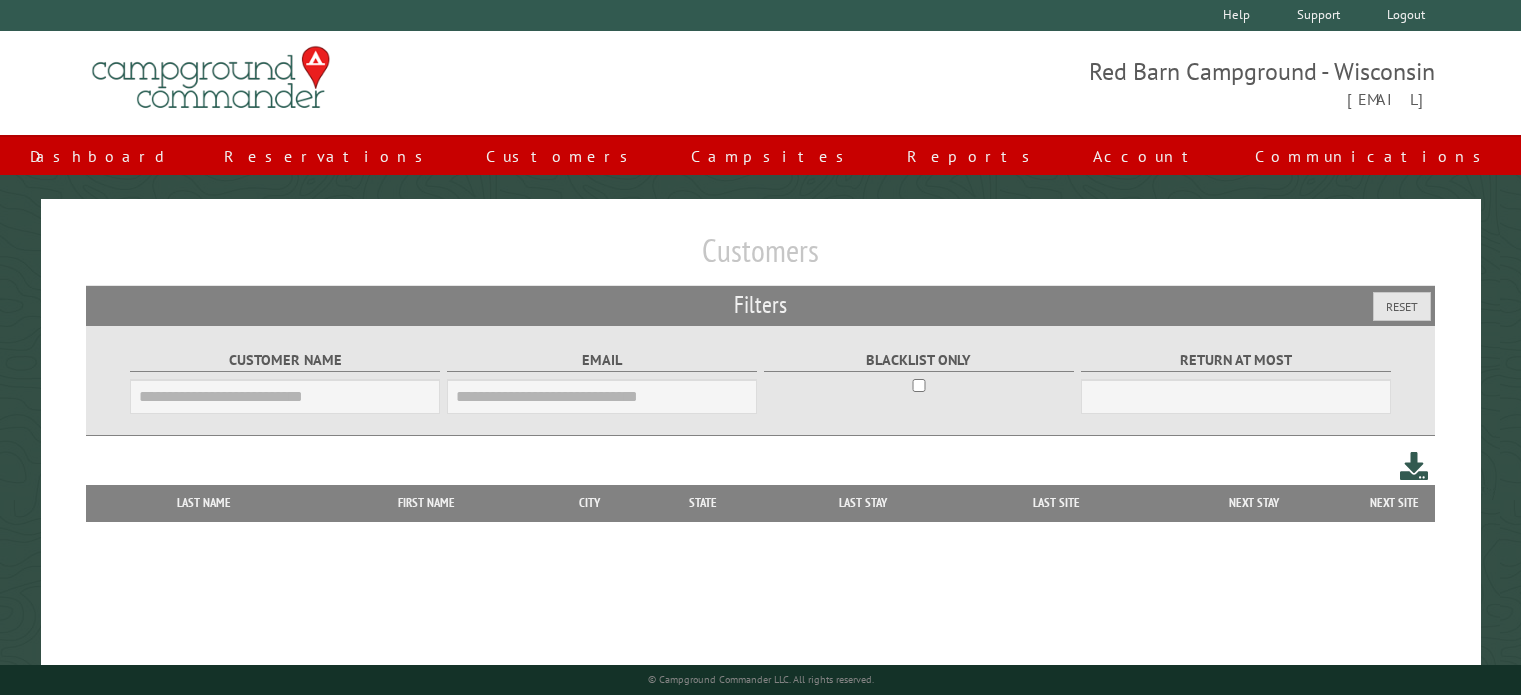 scroll, scrollTop: 0, scrollLeft: 0, axis: both 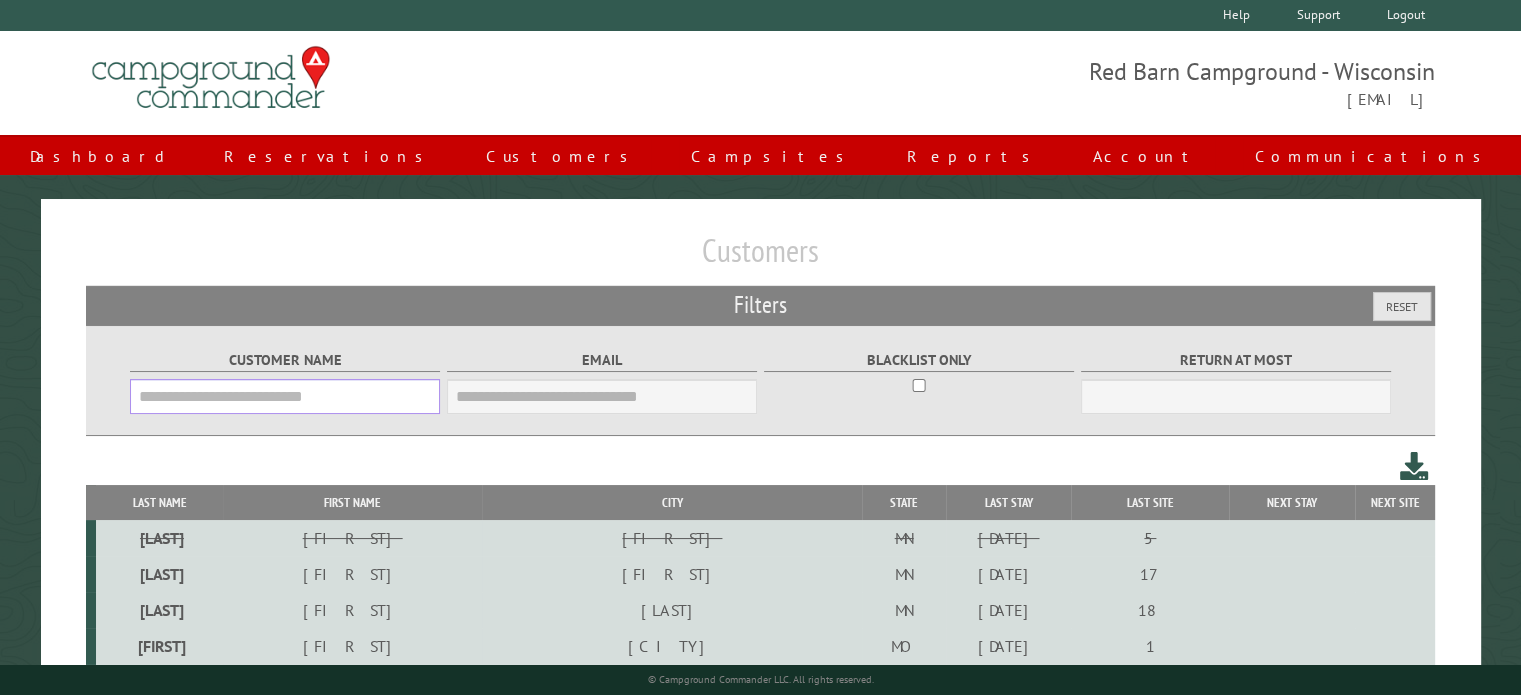 click on "Customer Name" at bounding box center [285, 396] 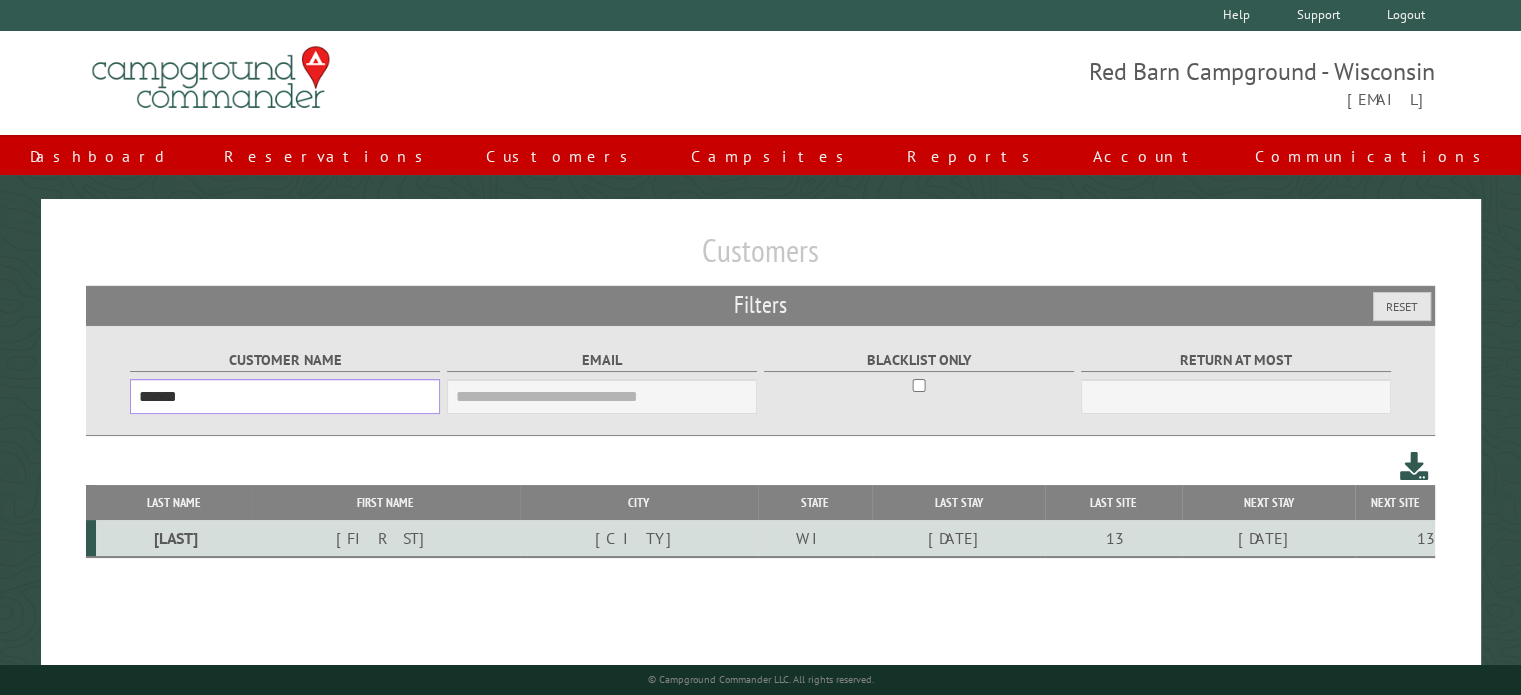 type on "******" 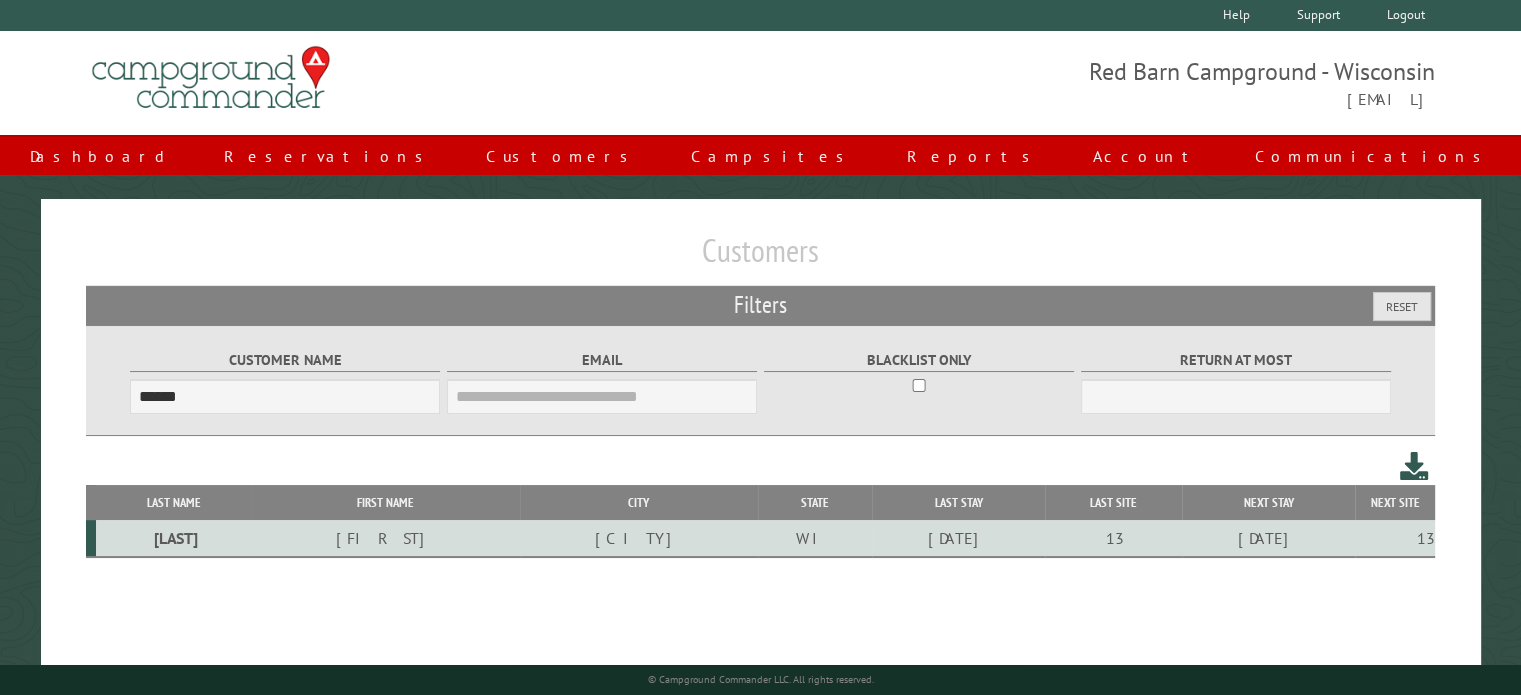 click on "[LAST]" at bounding box center [173, 538] 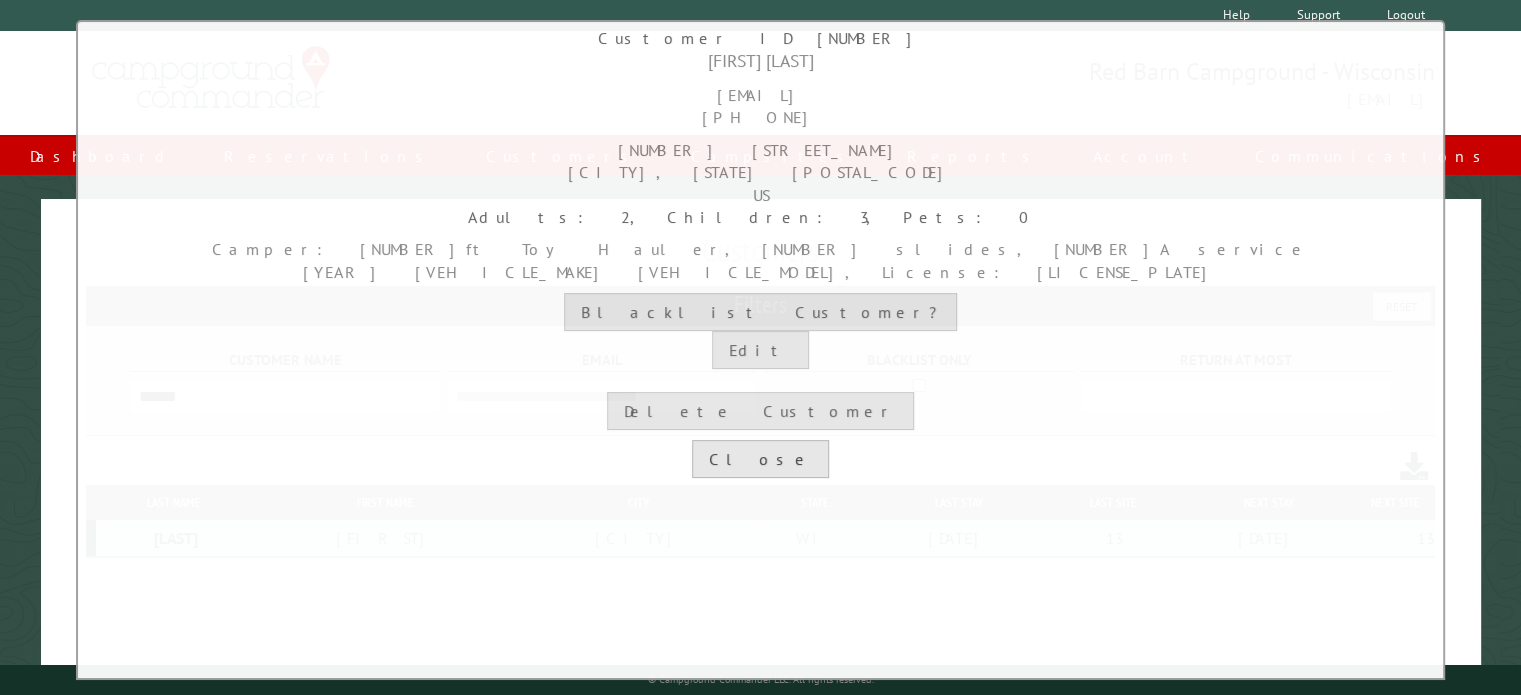 click on "Close" at bounding box center [760, 459] 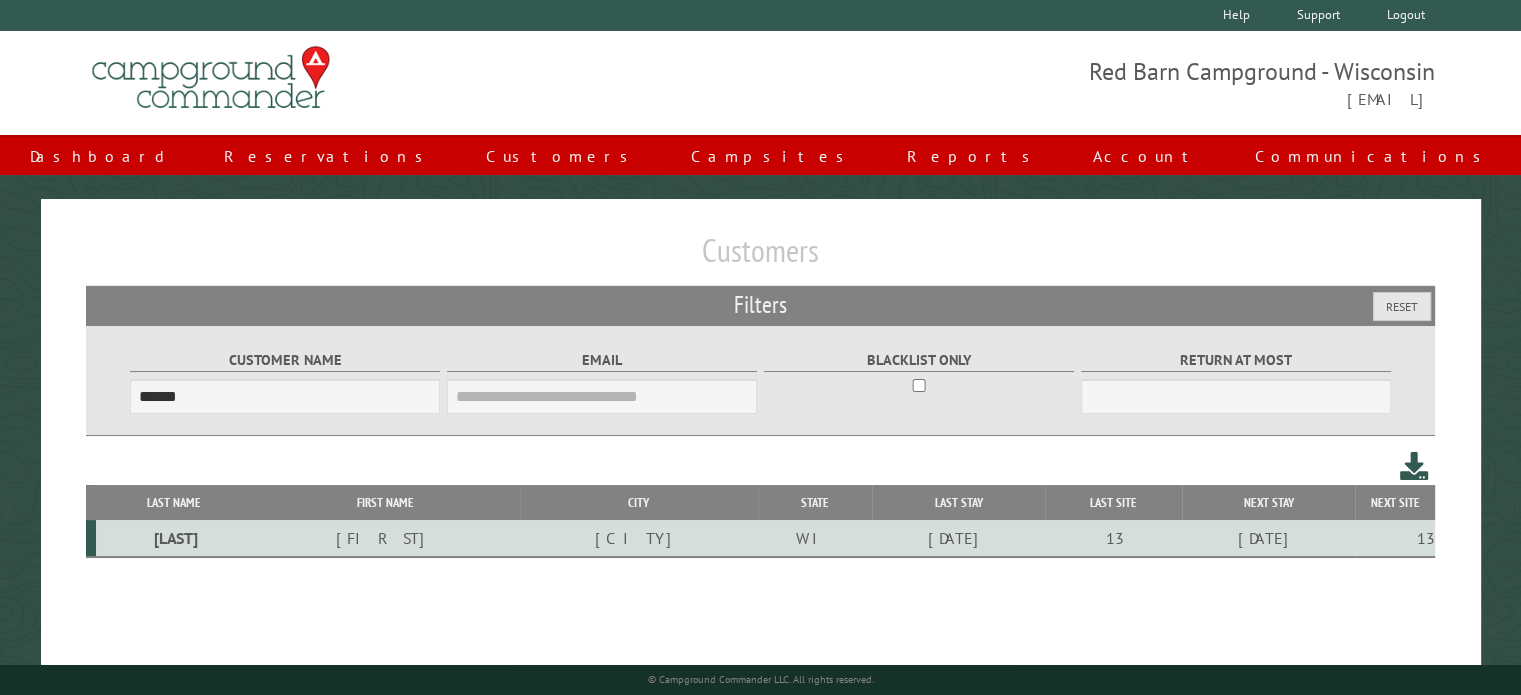 click on "13" at bounding box center [1395, 538] 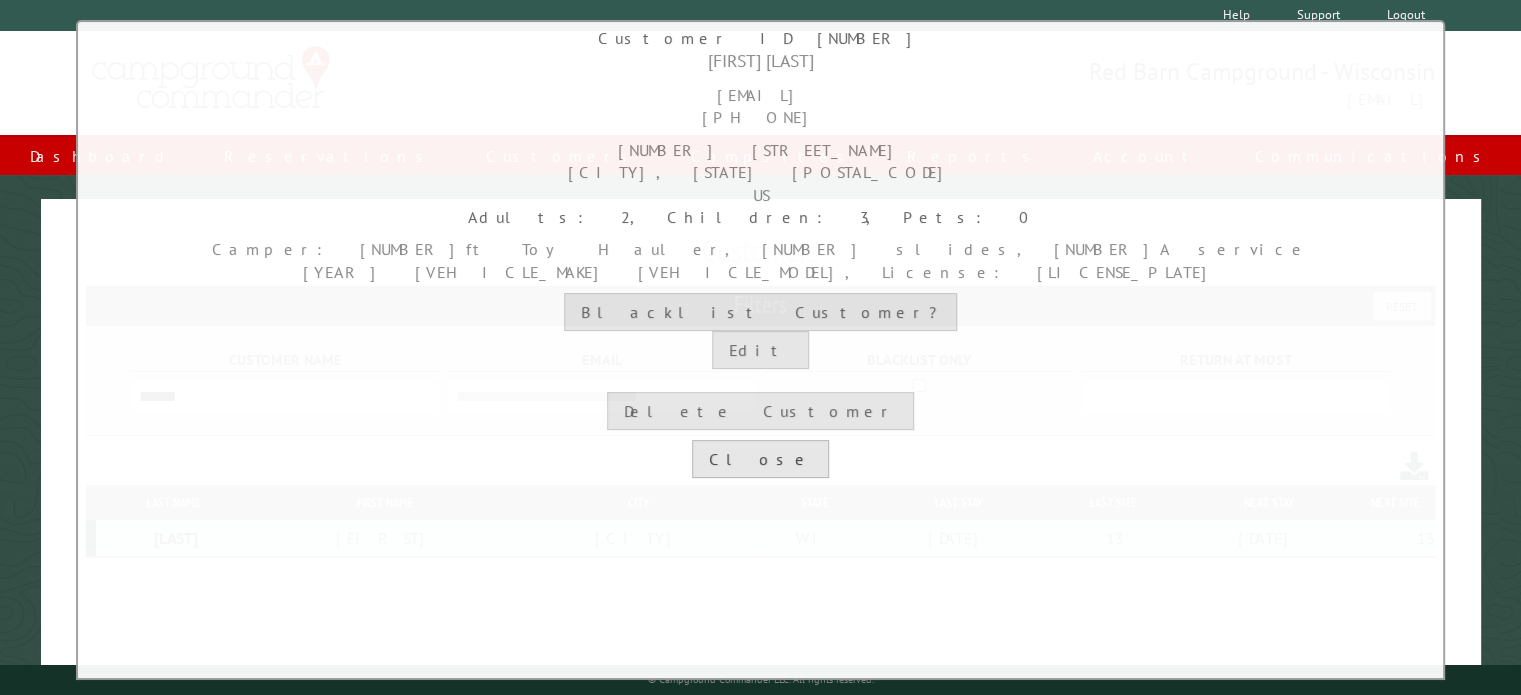 click on "Close" at bounding box center [760, 459] 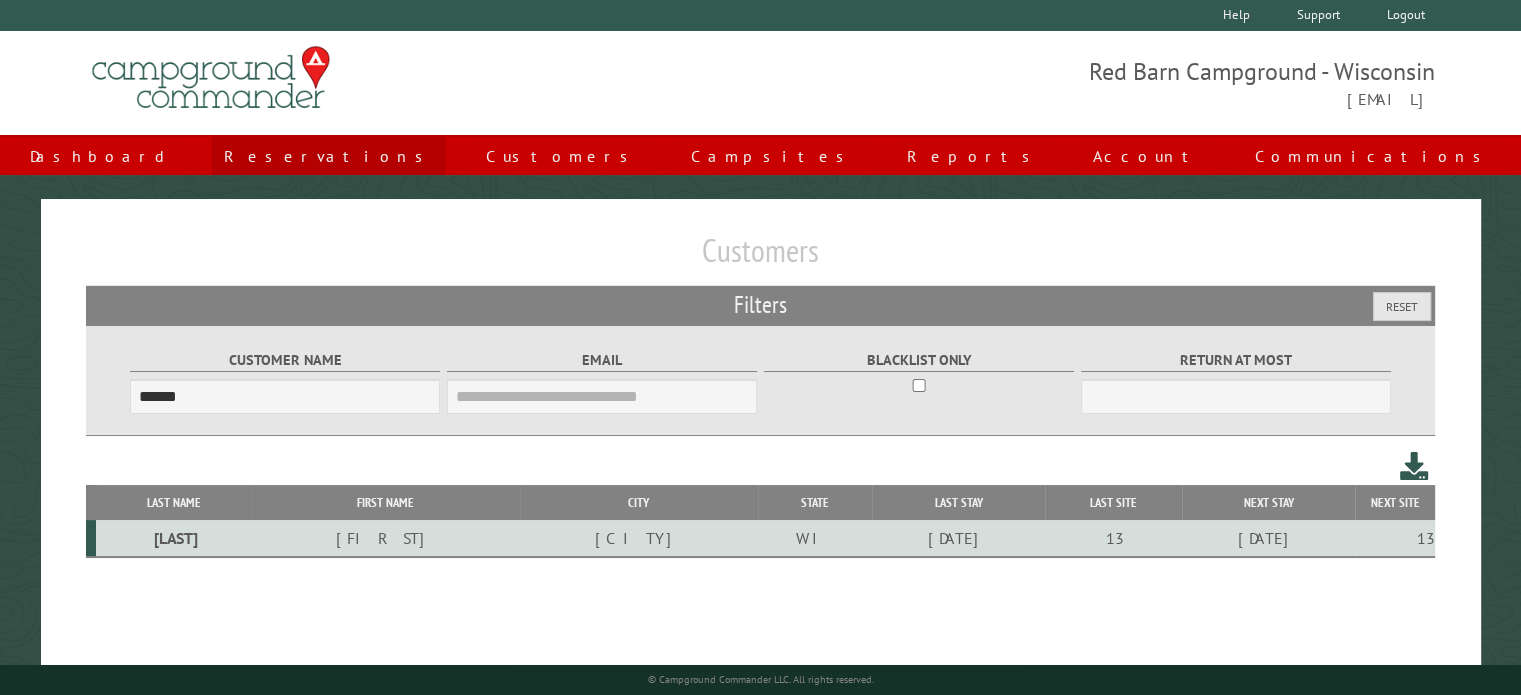 click on "Reservations" at bounding box center [329, 156] 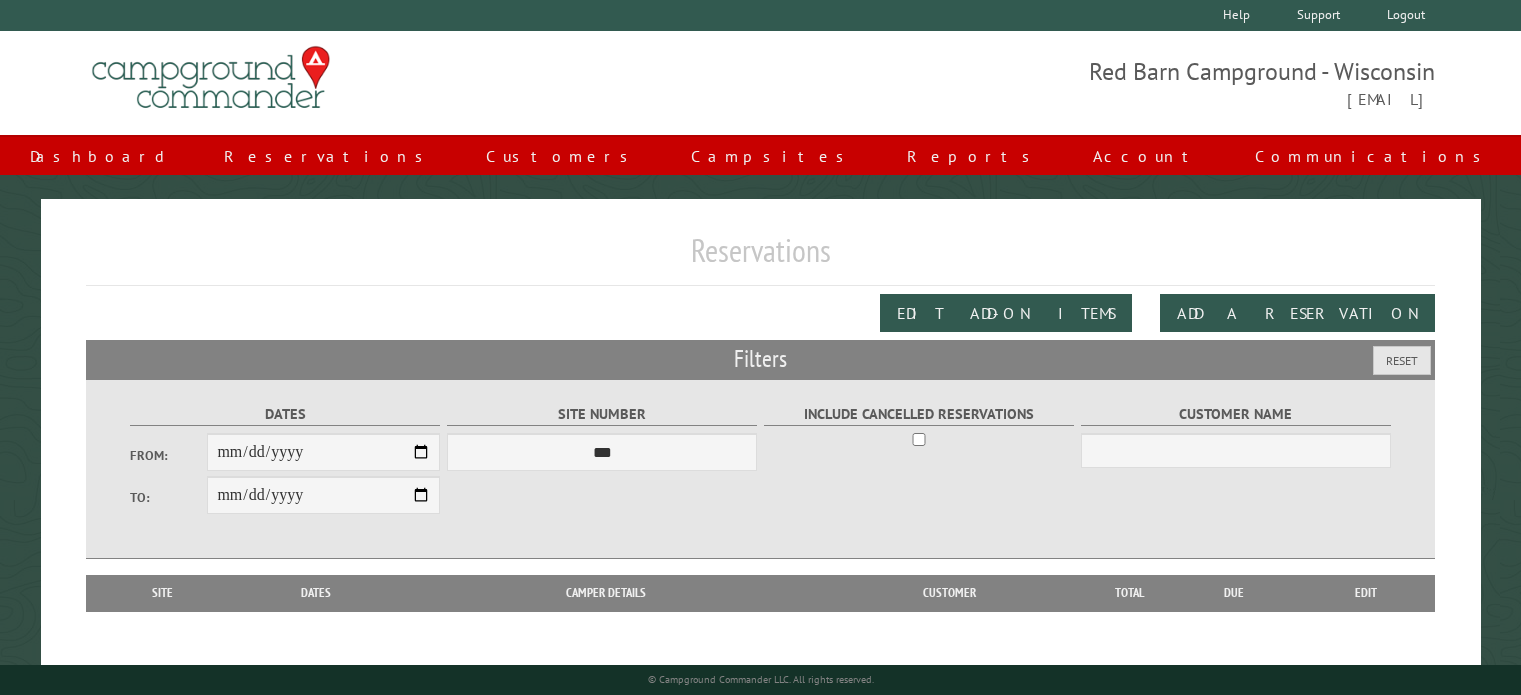scroll, scrollTop: 0, scrollLeft: 0, axis: both 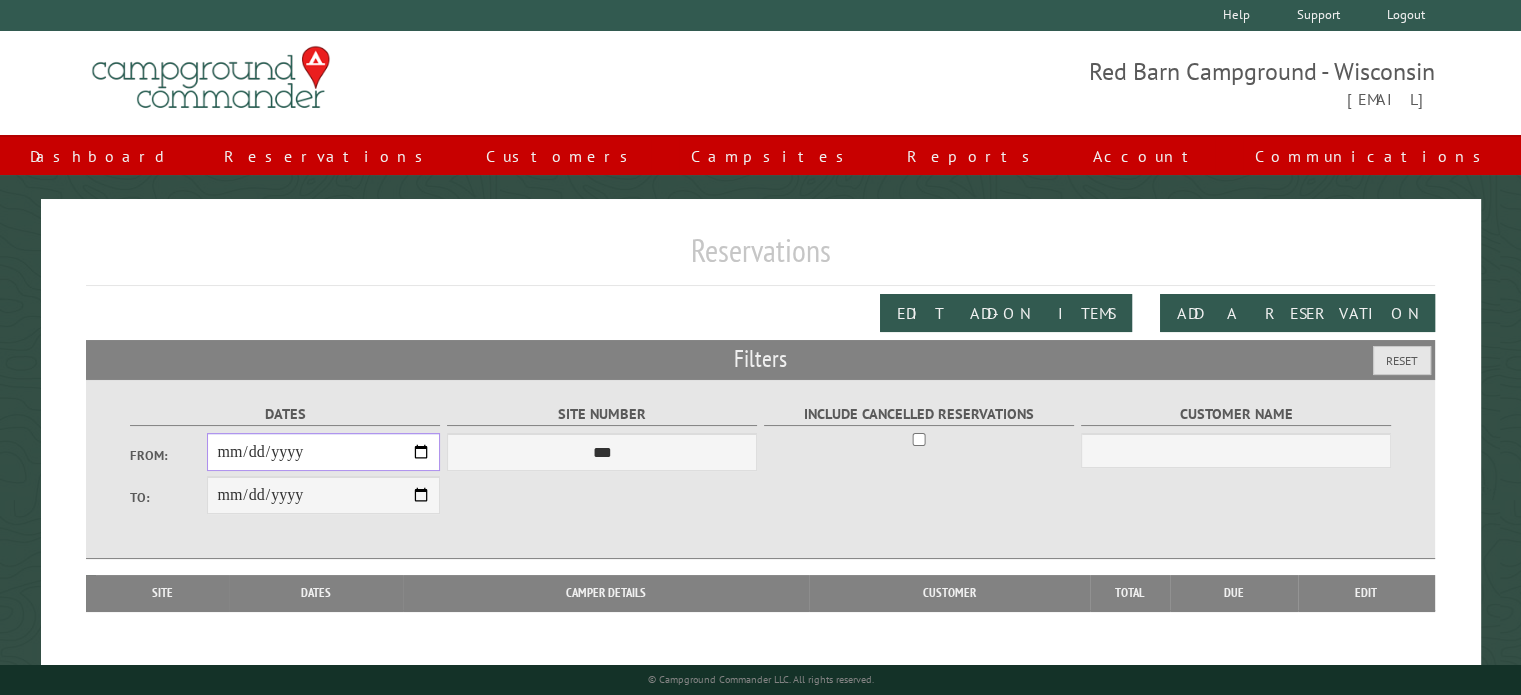 click on "From:" at bounding box center [323, 452] 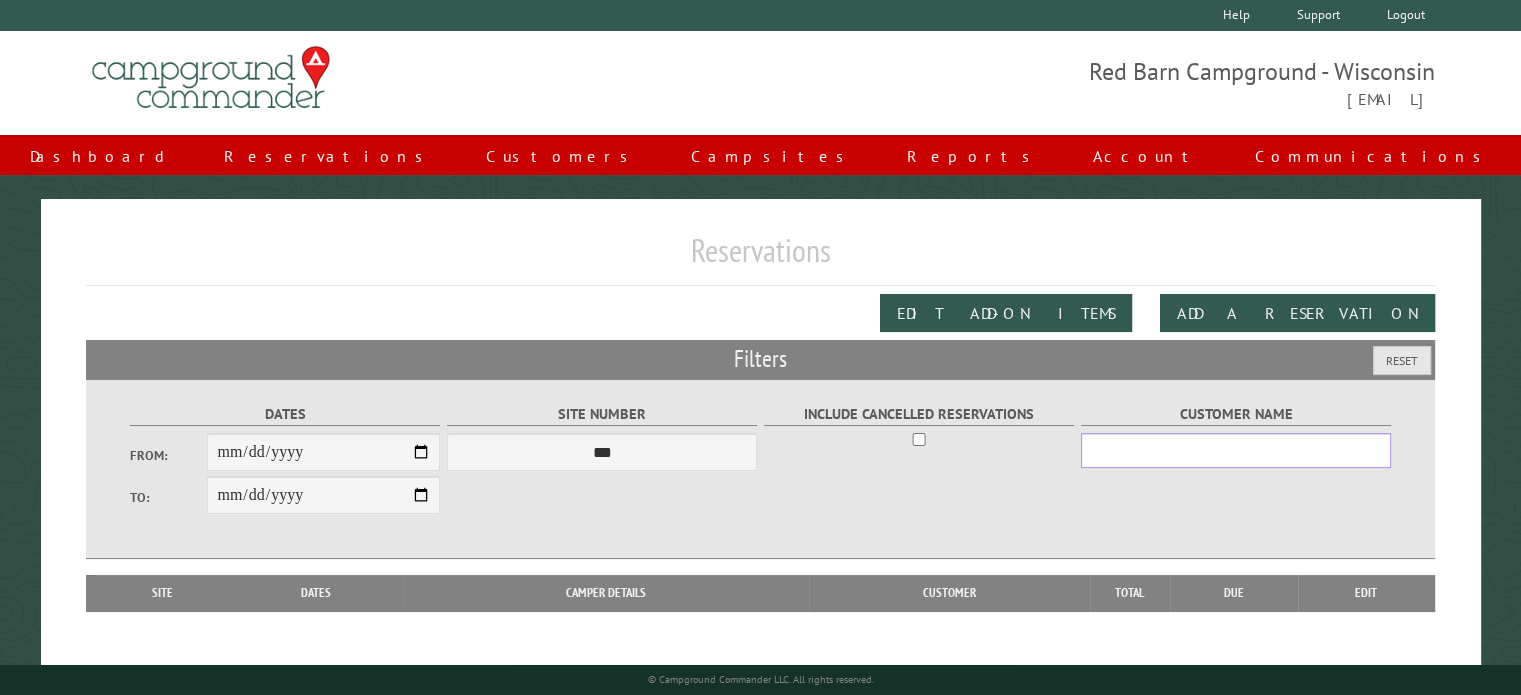 click on "Customer Name" at bounding box center [1236, 450] 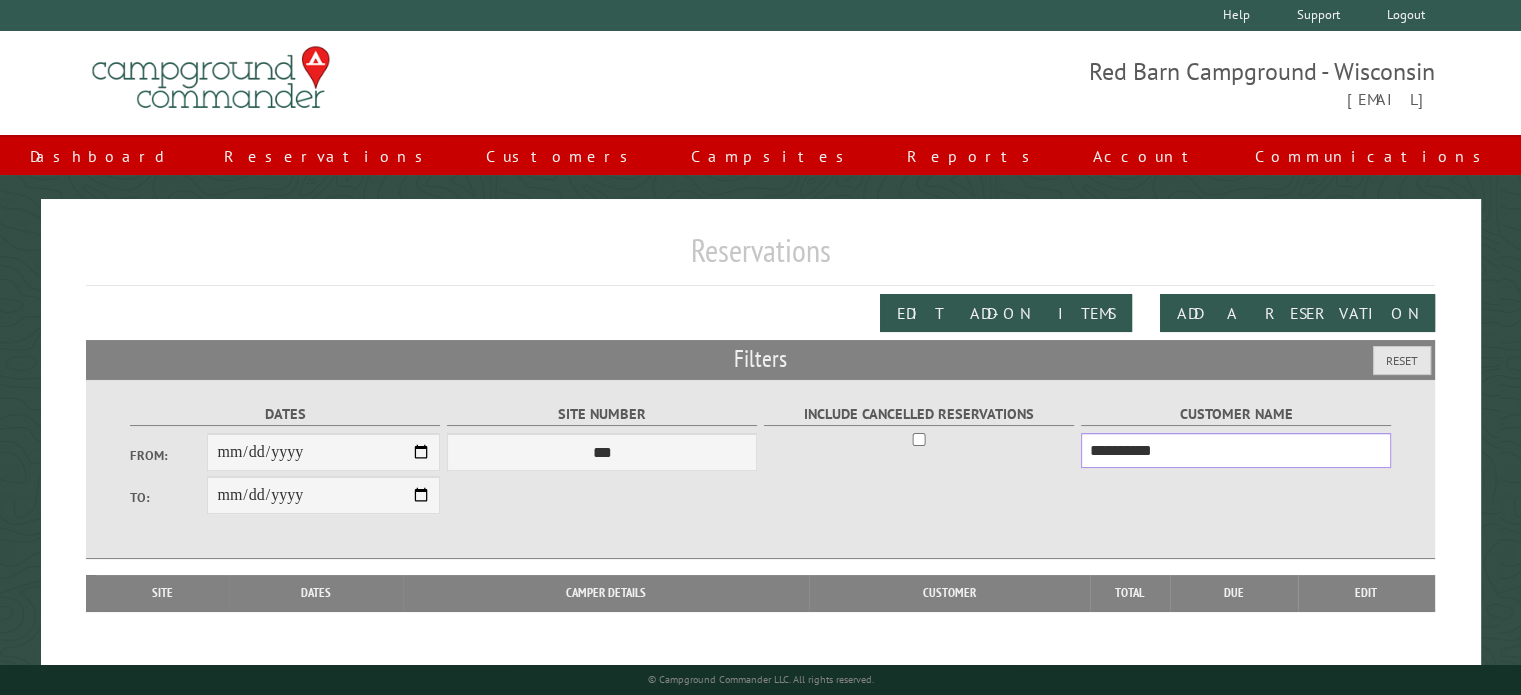 type on "**********" 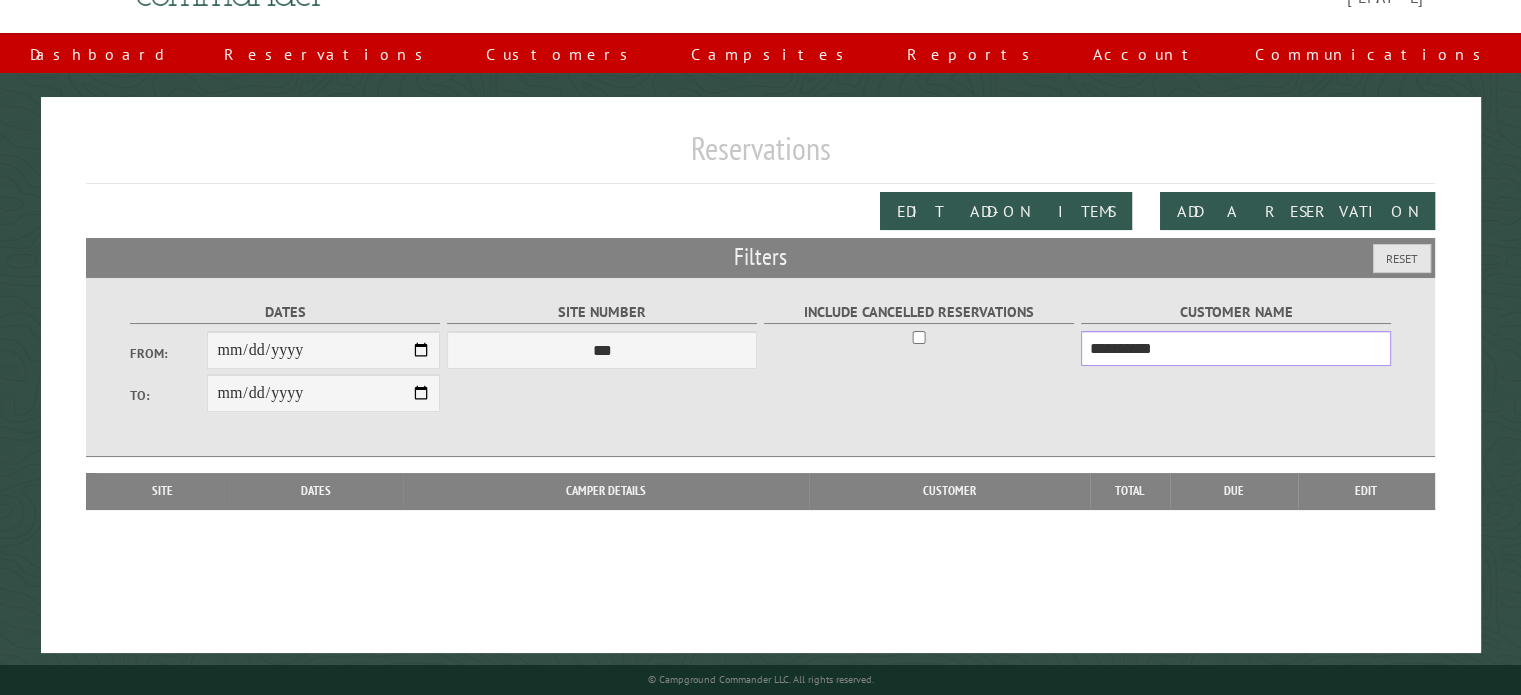 scroll, scrollTop: 108, scrollLeft: 0, axis: vertical 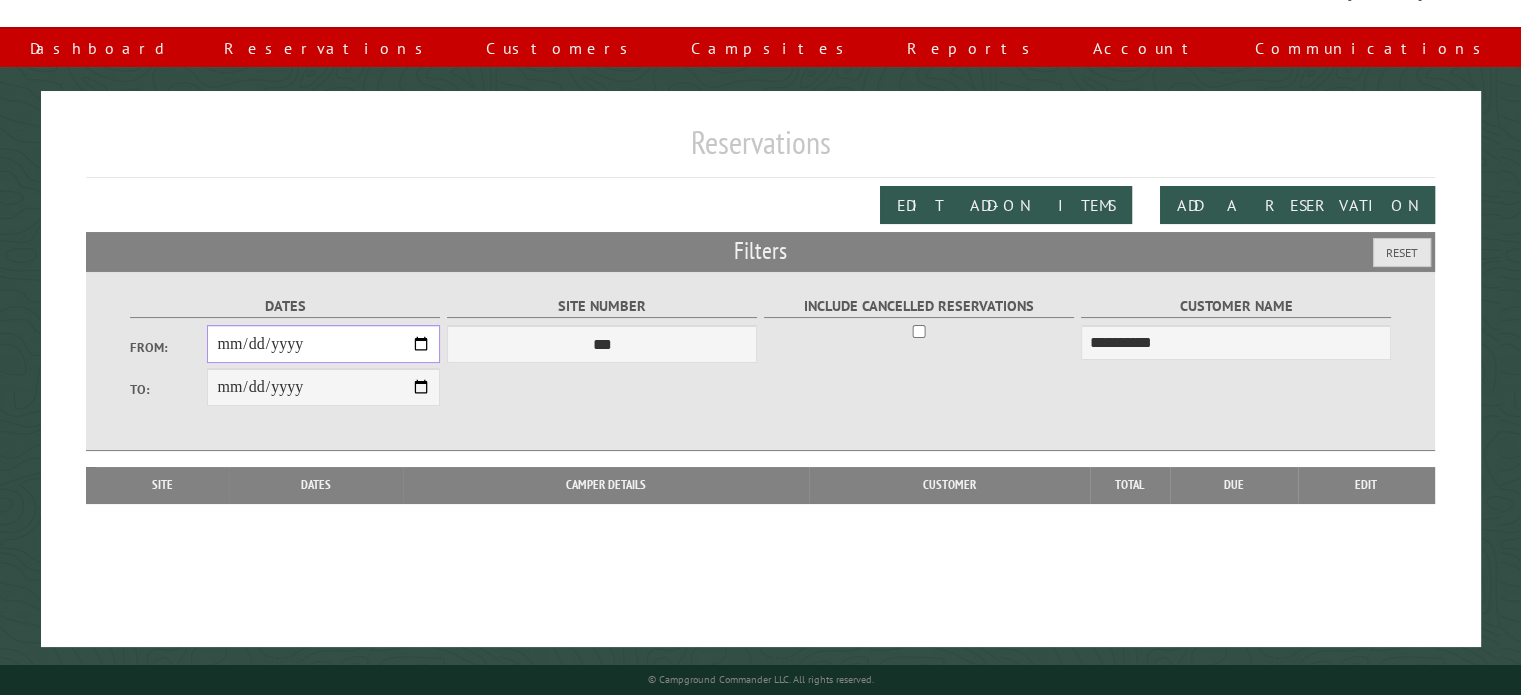 click on "From:" at bounding box center [323, 344] 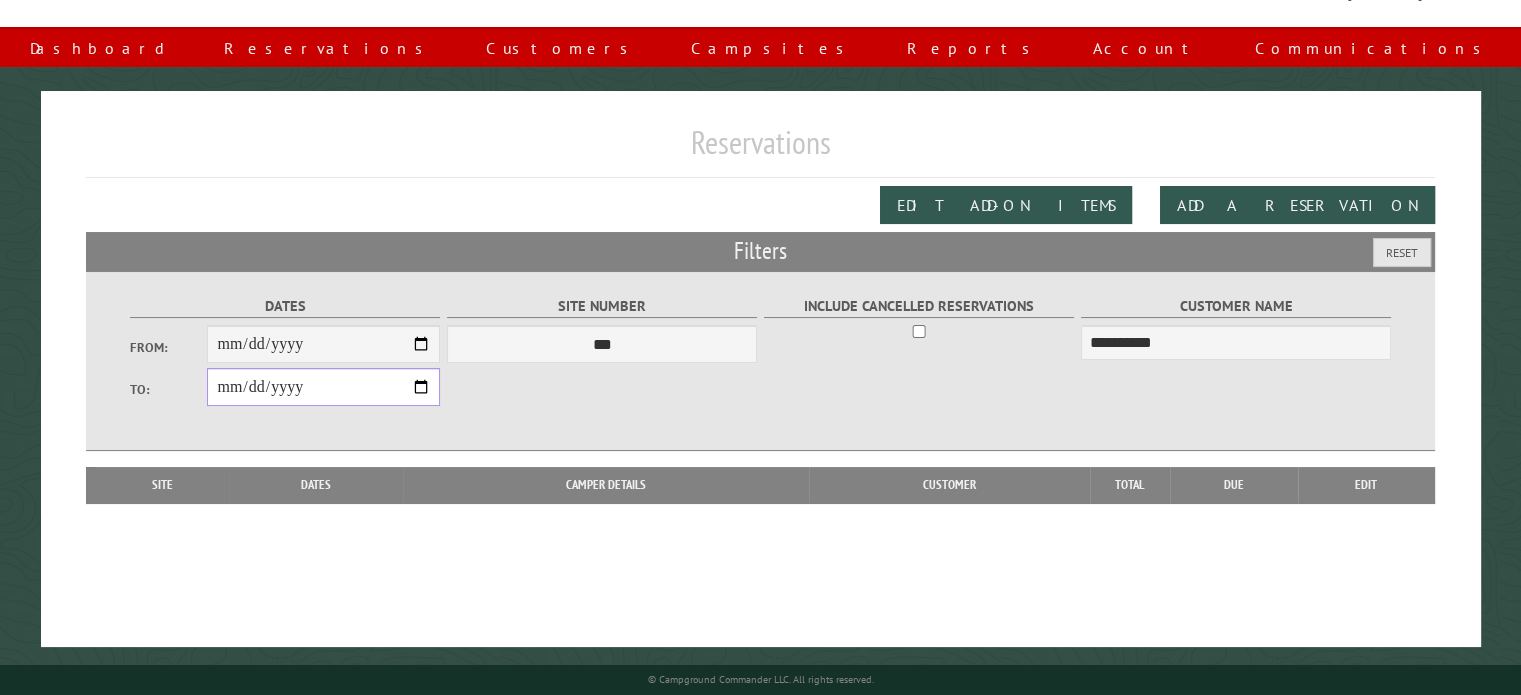 click on "**********" at bounding box center (323, 387) 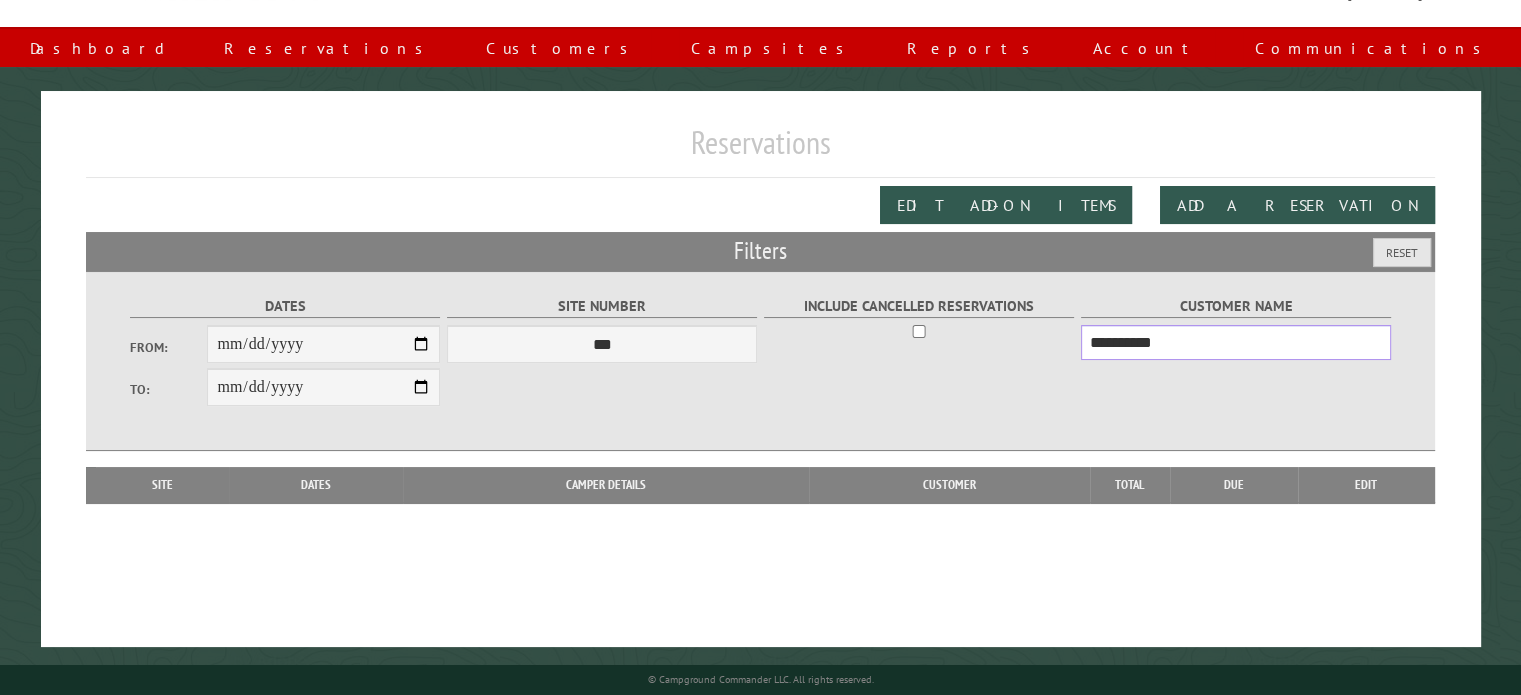 click on "**********" at bounding box center [1236, 342] 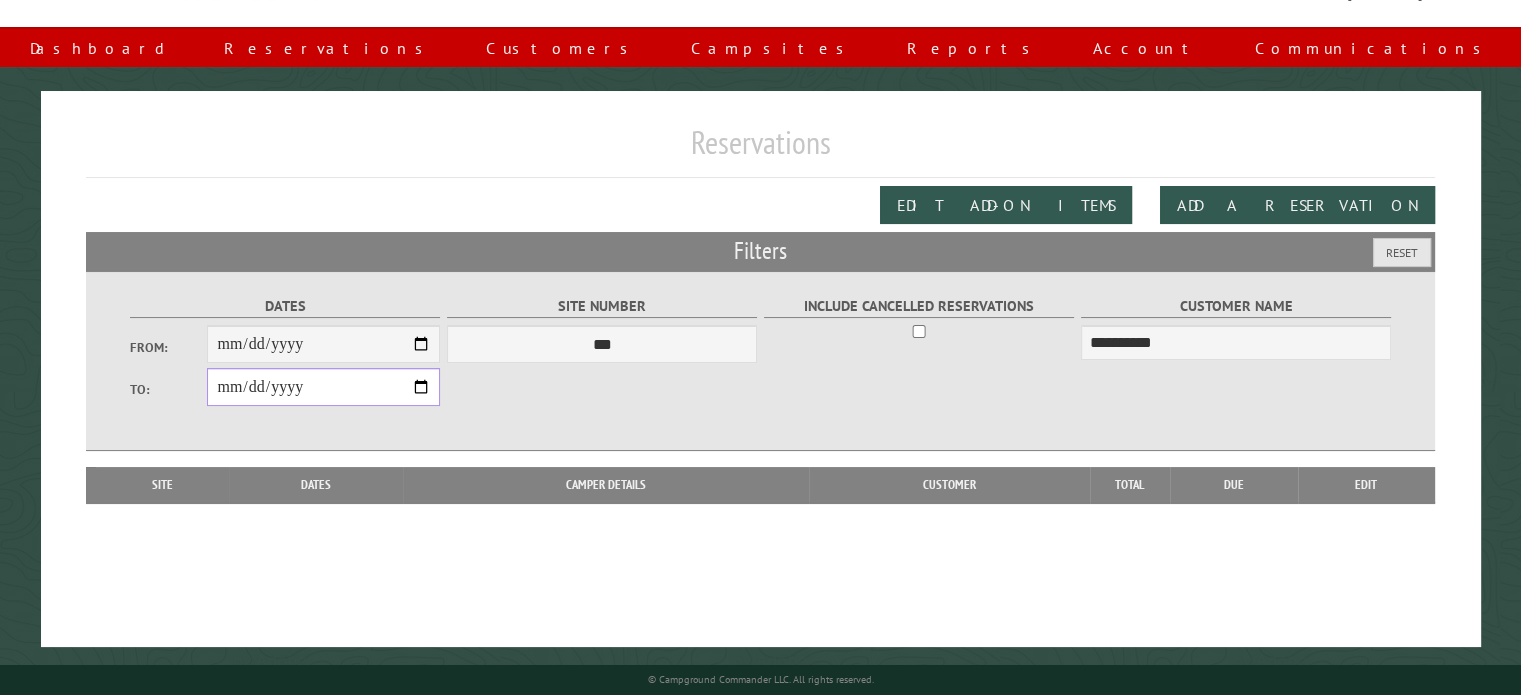 click on "**********" at bounding box center (323, 387) 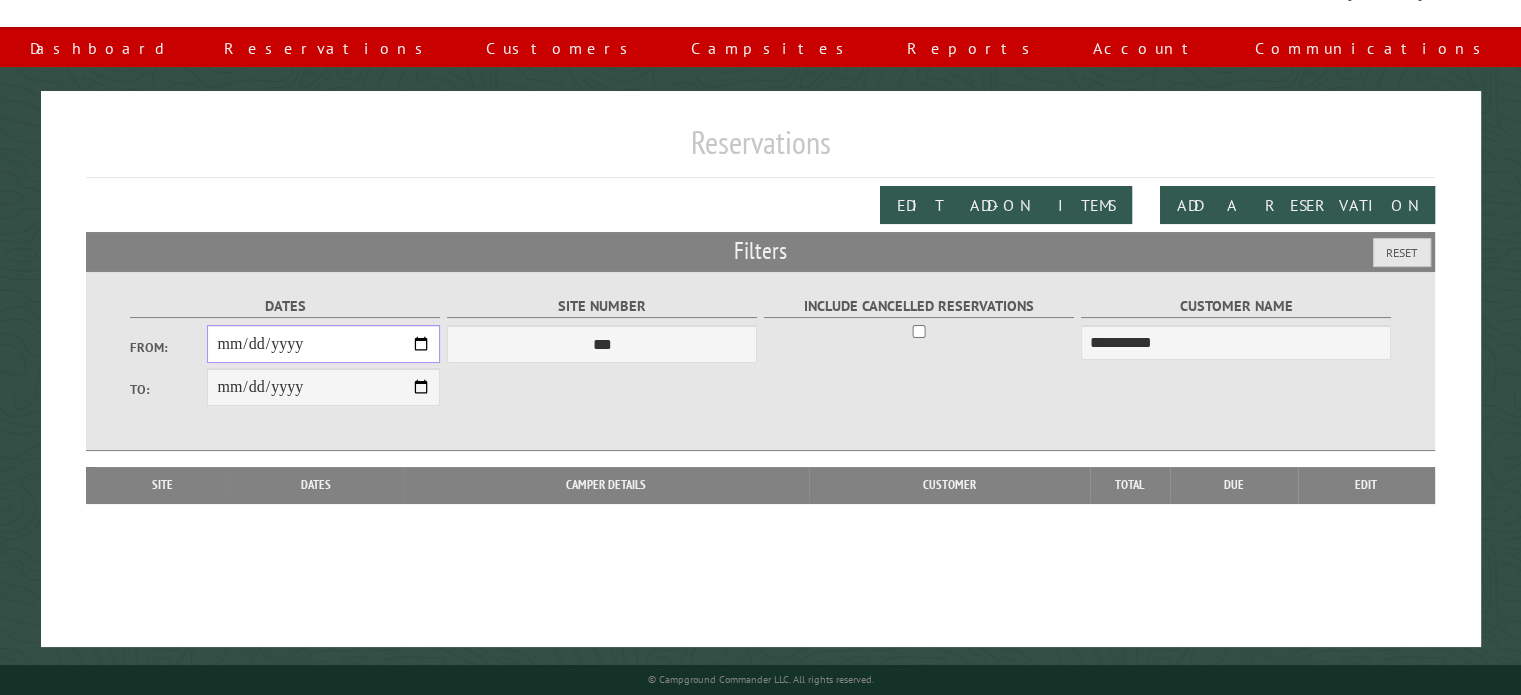 click on "**********" at bounding box center [323, 344] 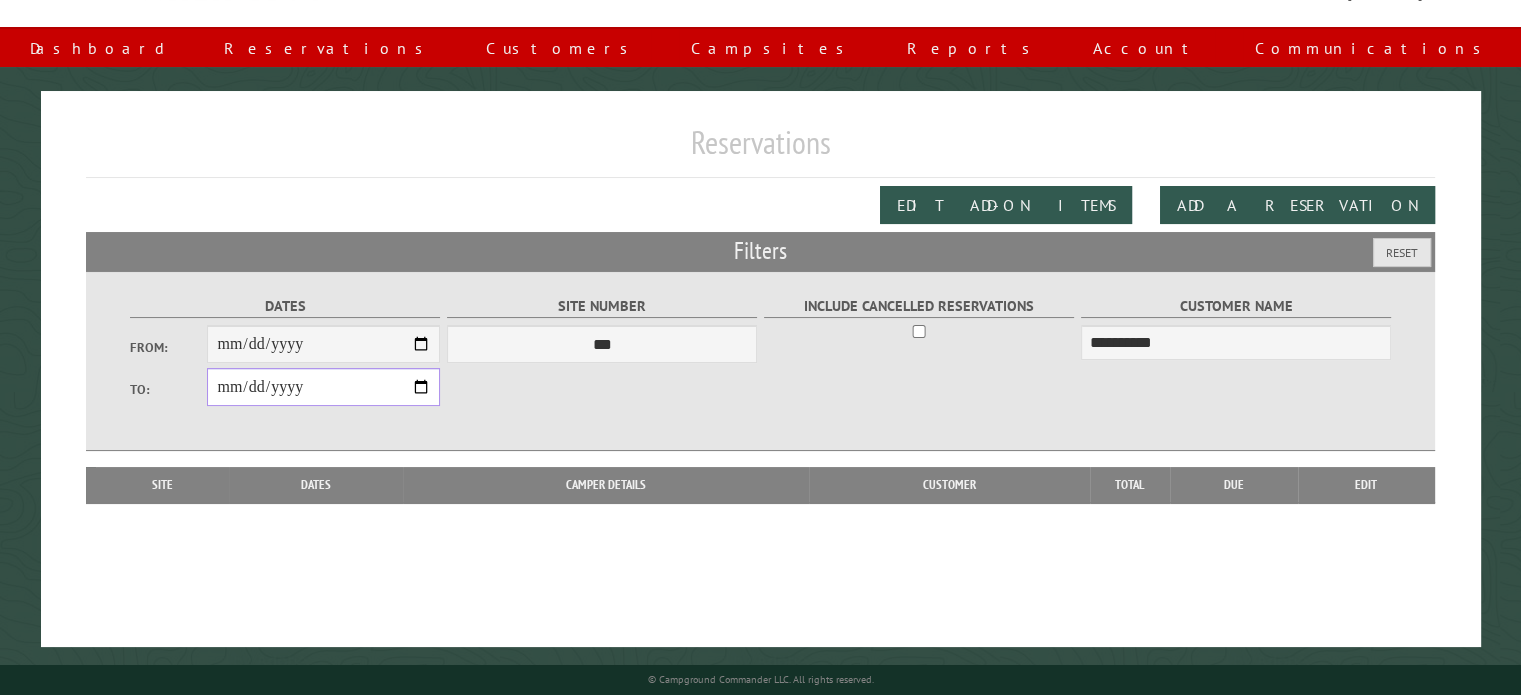 click on "**********" at bounding box center (323, 387) 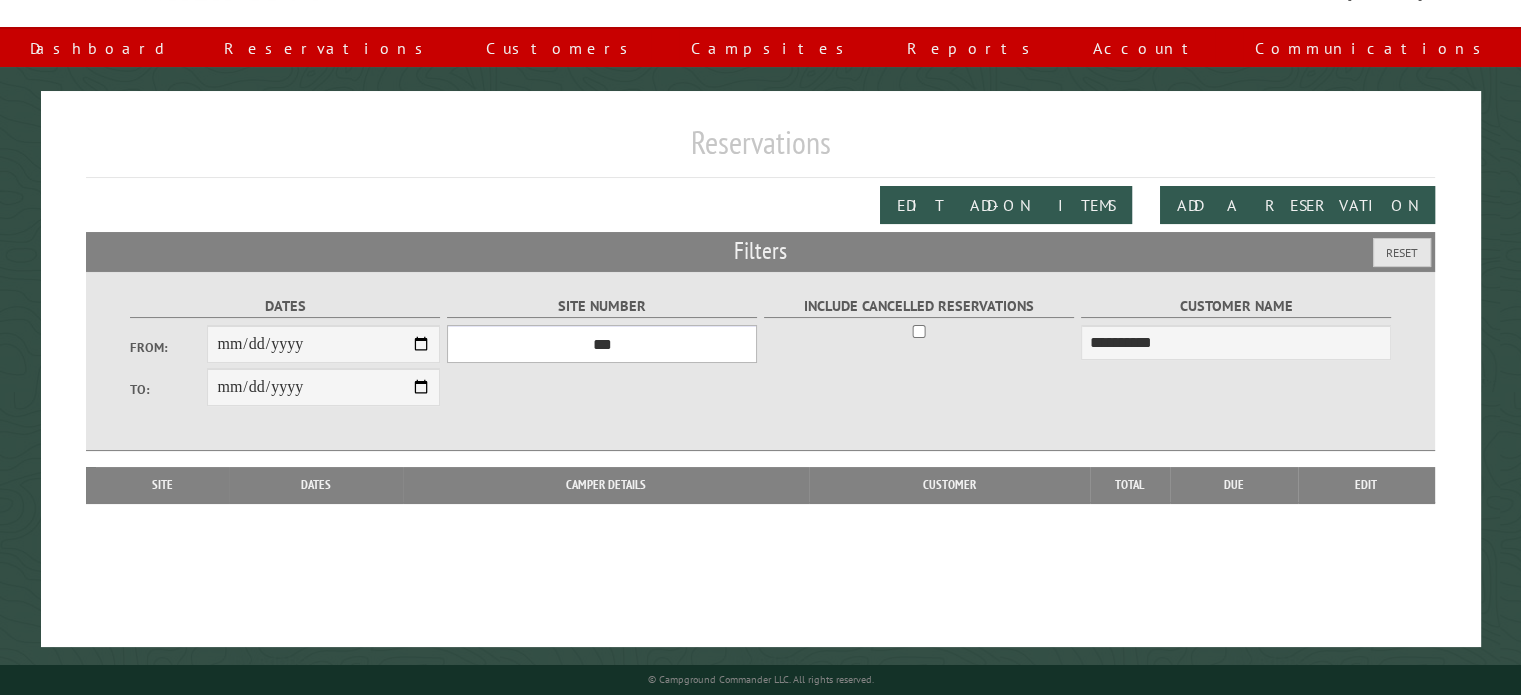 click on "*** * * * * * * * * ** ** ** ** ** ** ** ** ** ** ** ** ** ** ** ** ** *** *** *** *** *** *** *** *** *** *** *** *** *** *** *** *** *** *** *** *** *** *** *** *** *** *** *** *** *** *** *** *** *** *** *** *** * * * * * * ***** ** ** ** ****" at bounding box center [602, 344] 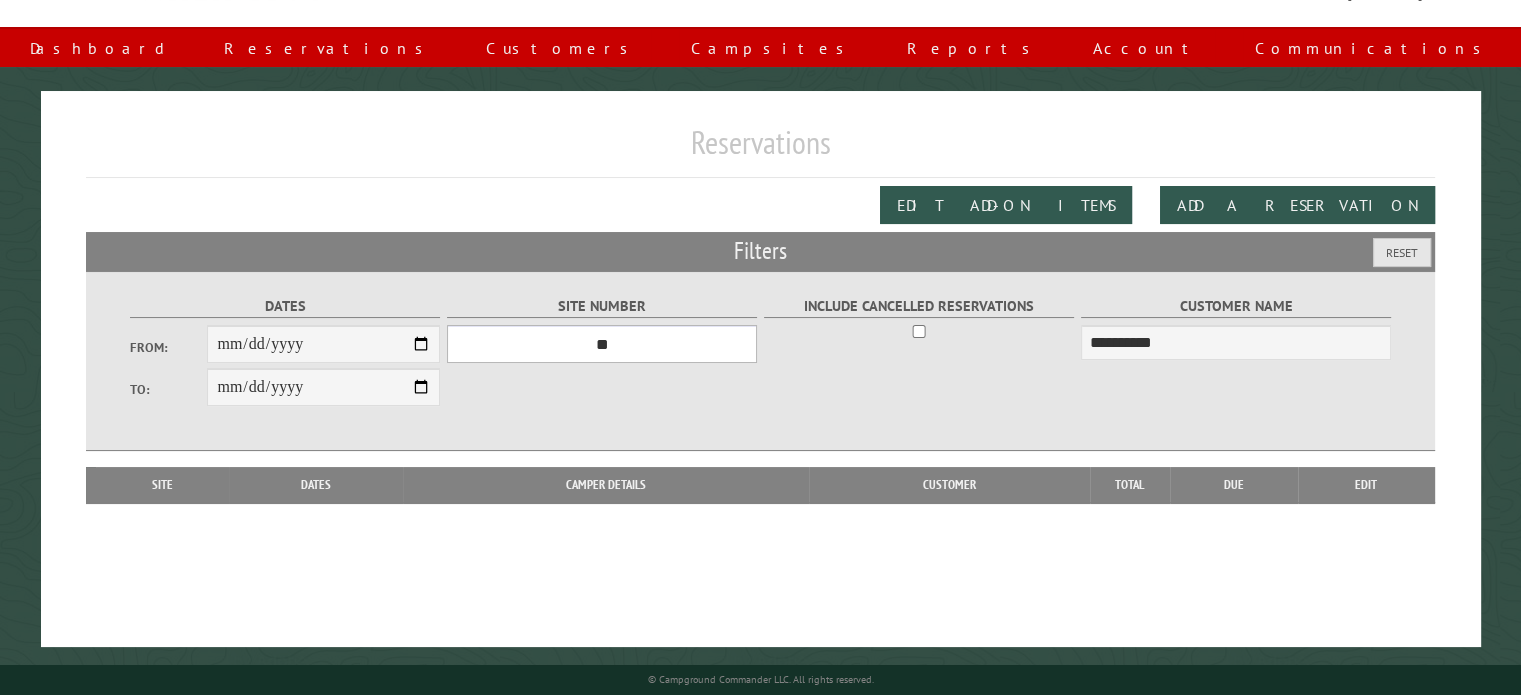 click on "*** * * * * * * * * ** ** ** ** ** ** ** ** ** ** ** ** ** ** ** ** ** *** *** *** *** *** *** *** *** *** *** *** *** *** *** *** *** *** *** *** *** *** *** *** *** *** *** *** *** *** *** *** *** *** *** *** *** * * * * * * ***** ** ** ** ****" at bounding box center (602, 344) 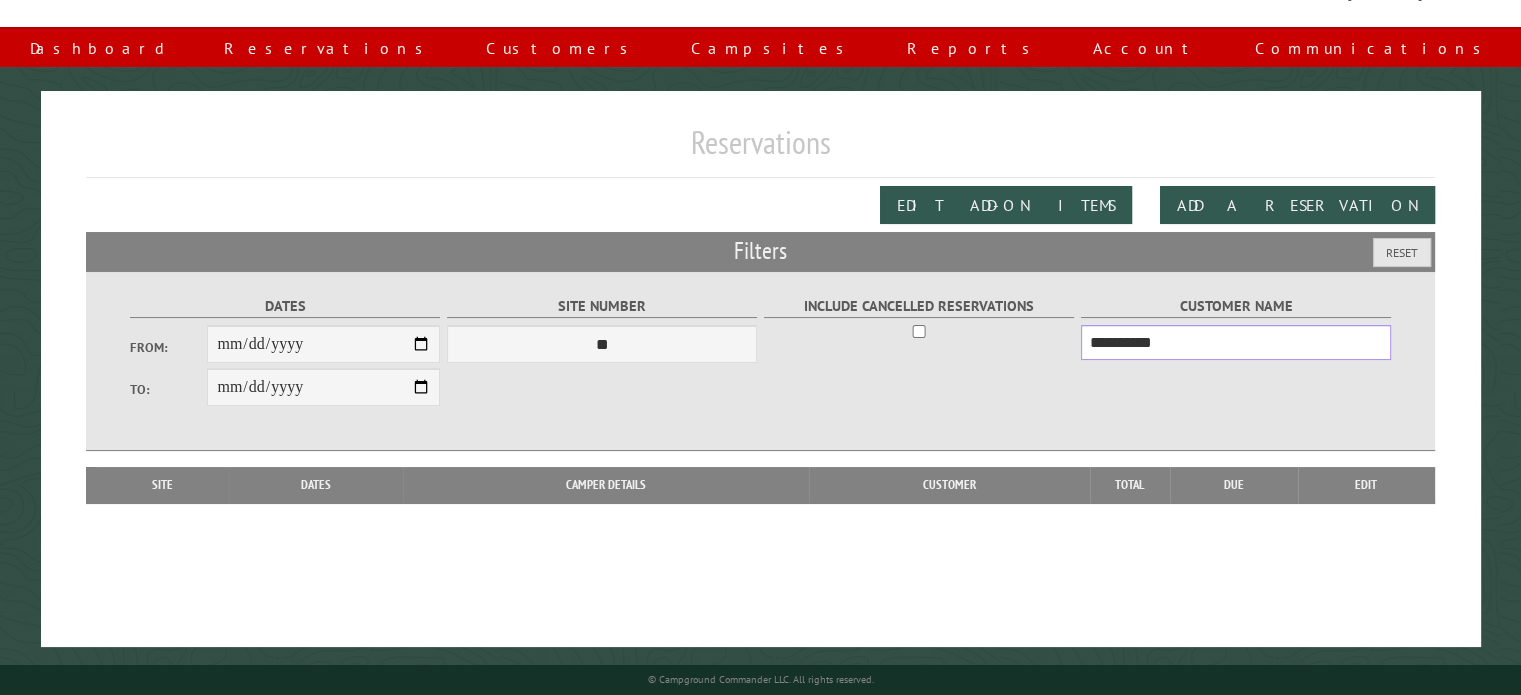 click on "**********" at bounding box center (1236, 342) 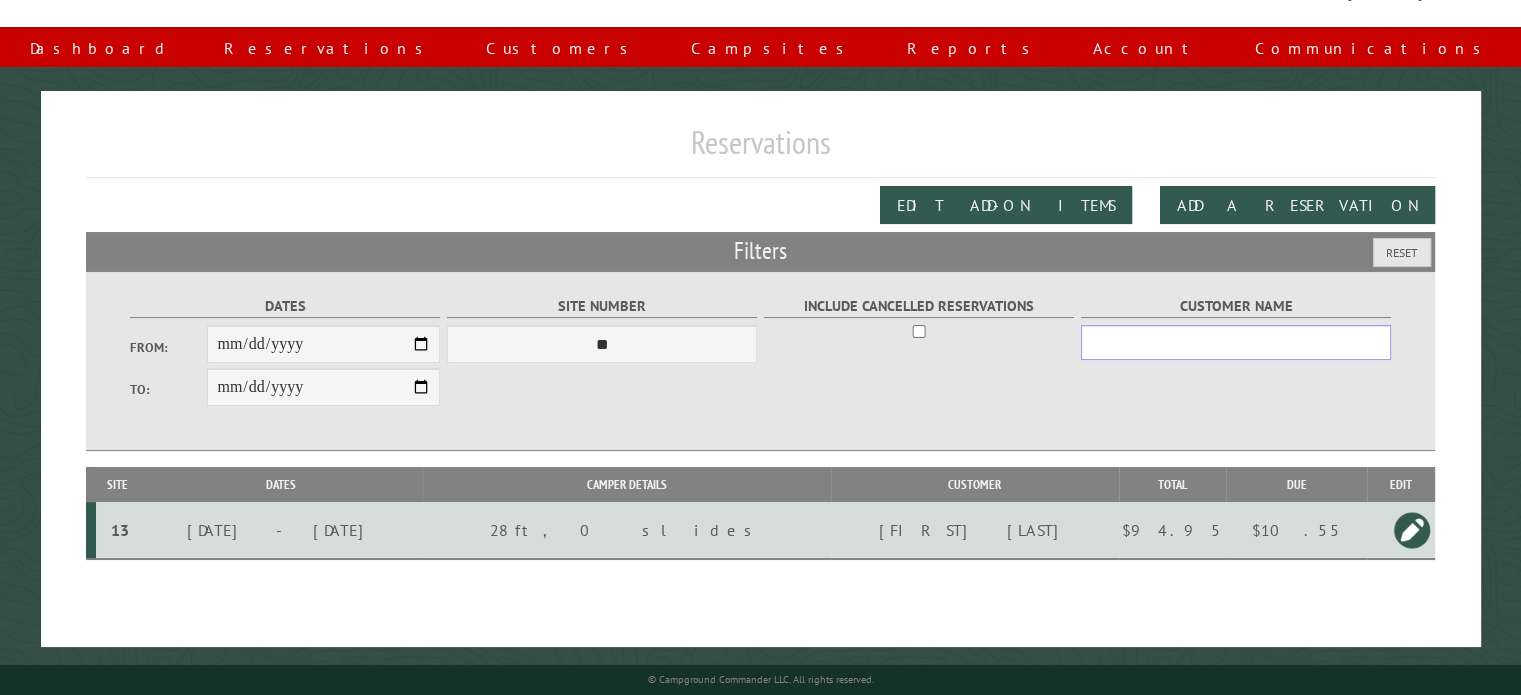 type 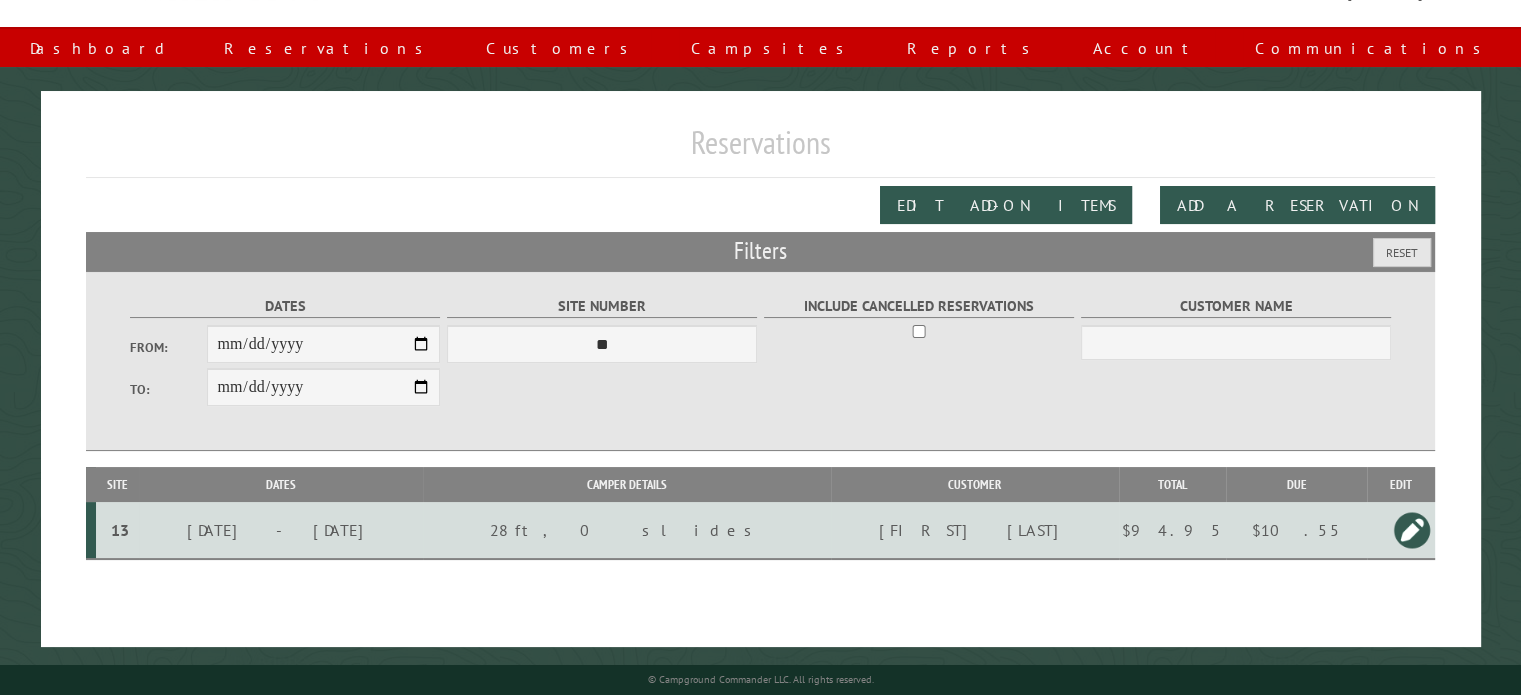 click at bounding box center (1412, 530) 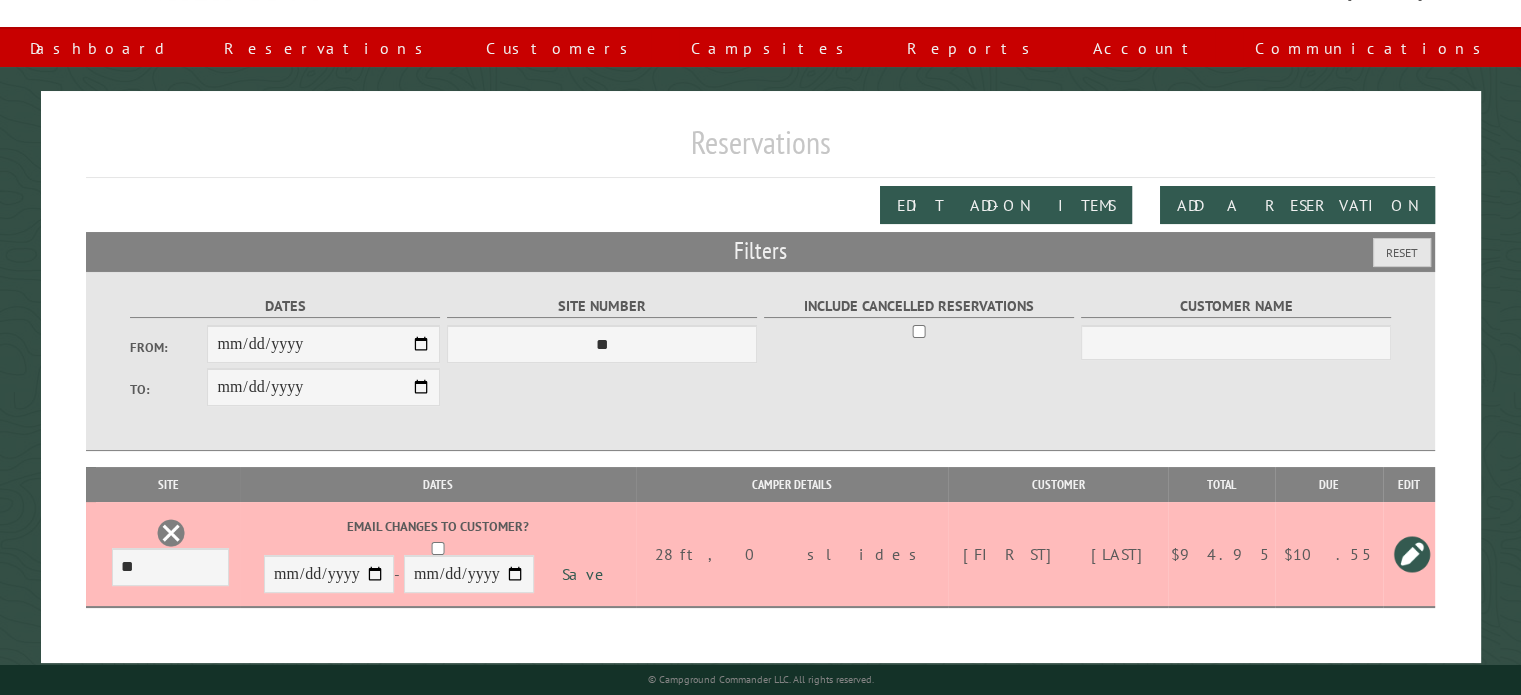 click at bounding box center [1412, 554] 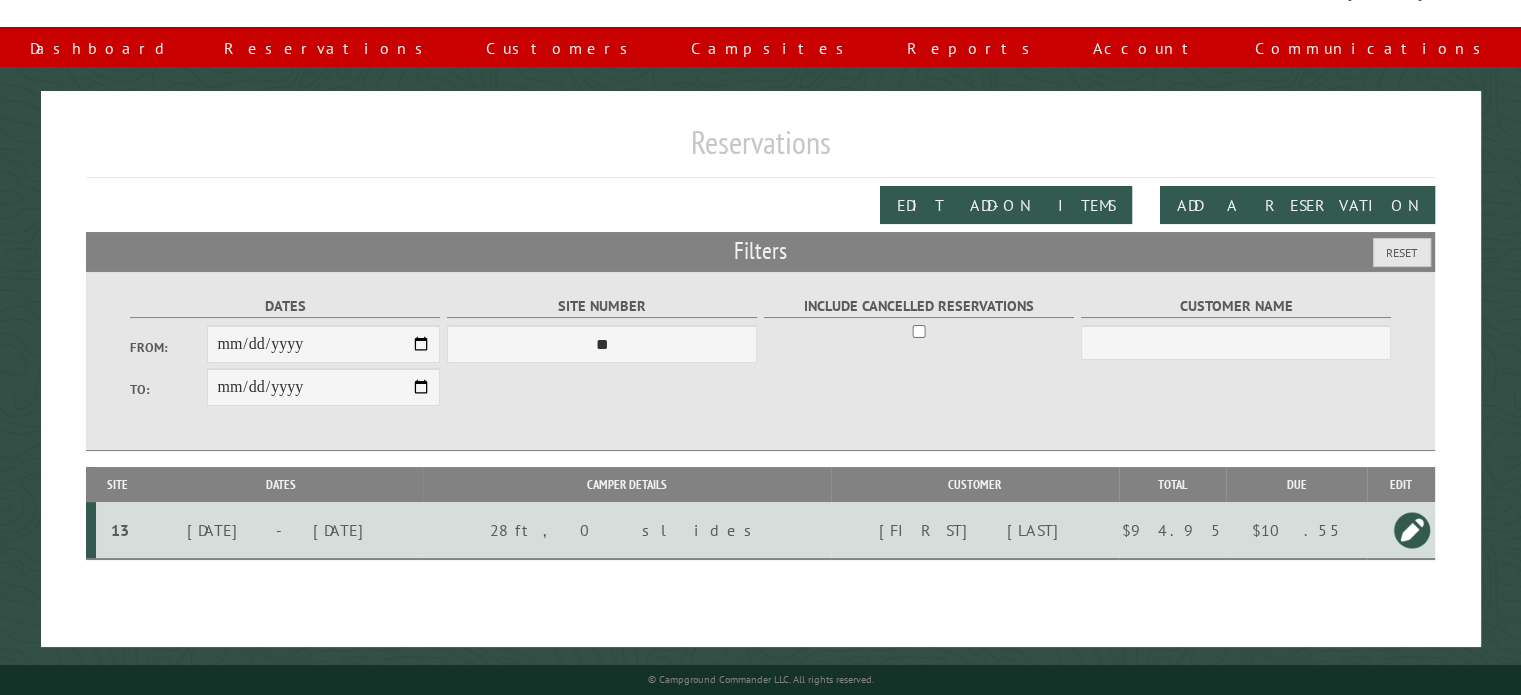 click on "13" at bounding box center (119, 530) 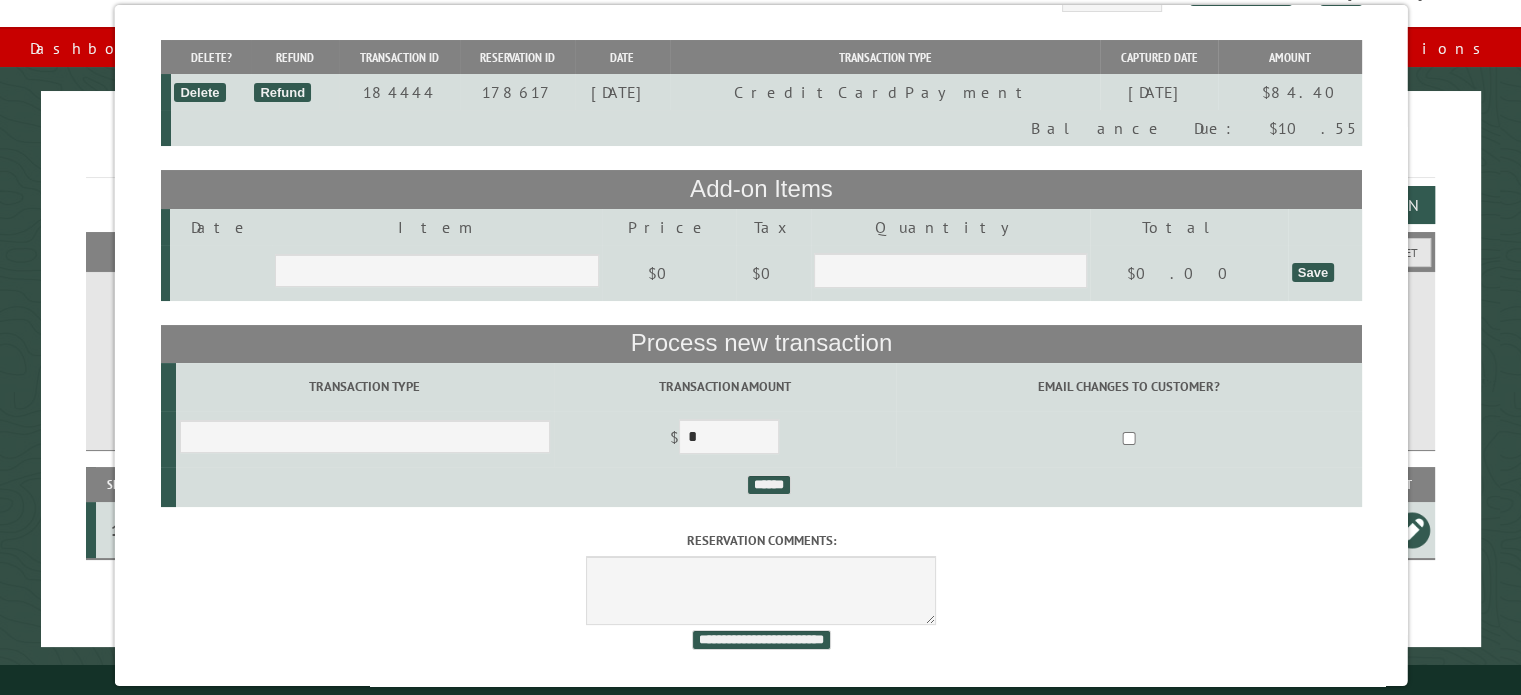 scroll, scrollTop: 0, scrollLeft: 0, axis: both 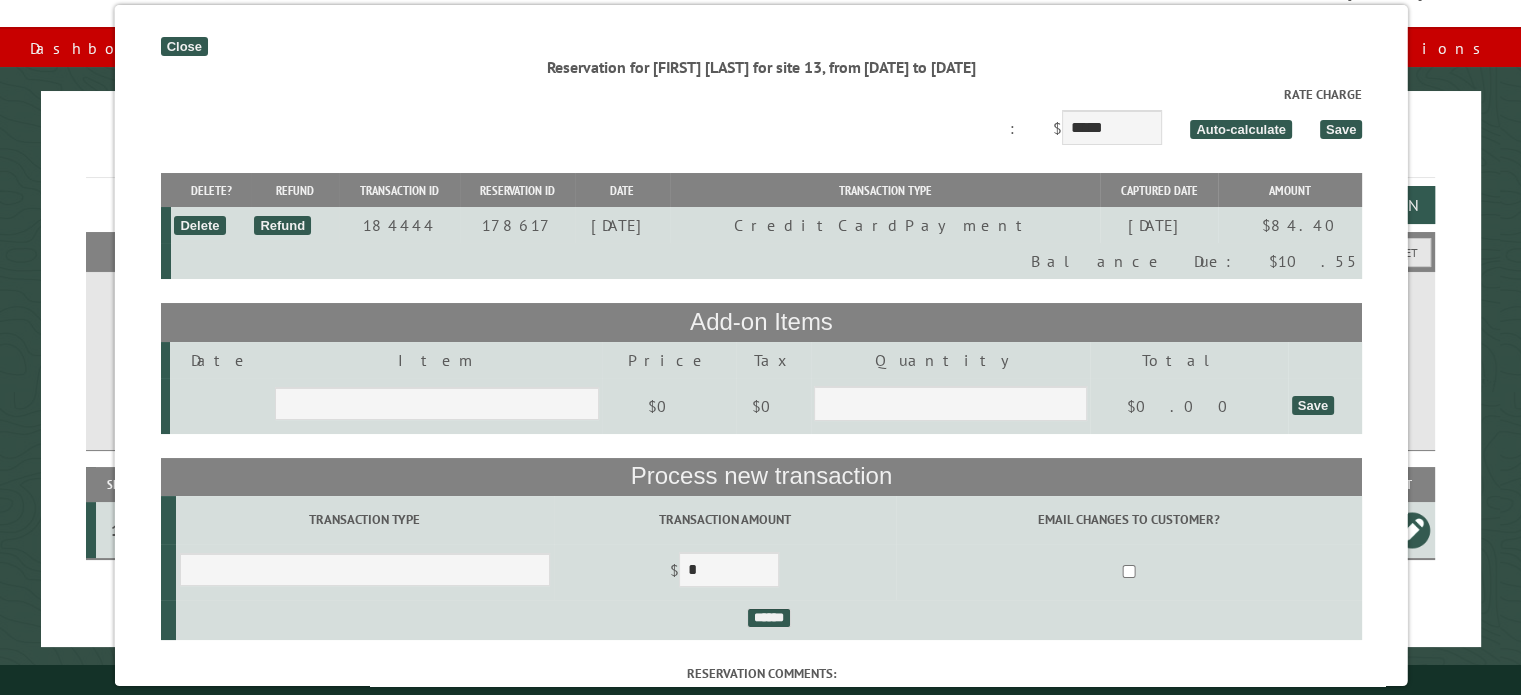 click on "Close" at bounding box center [183, 46] 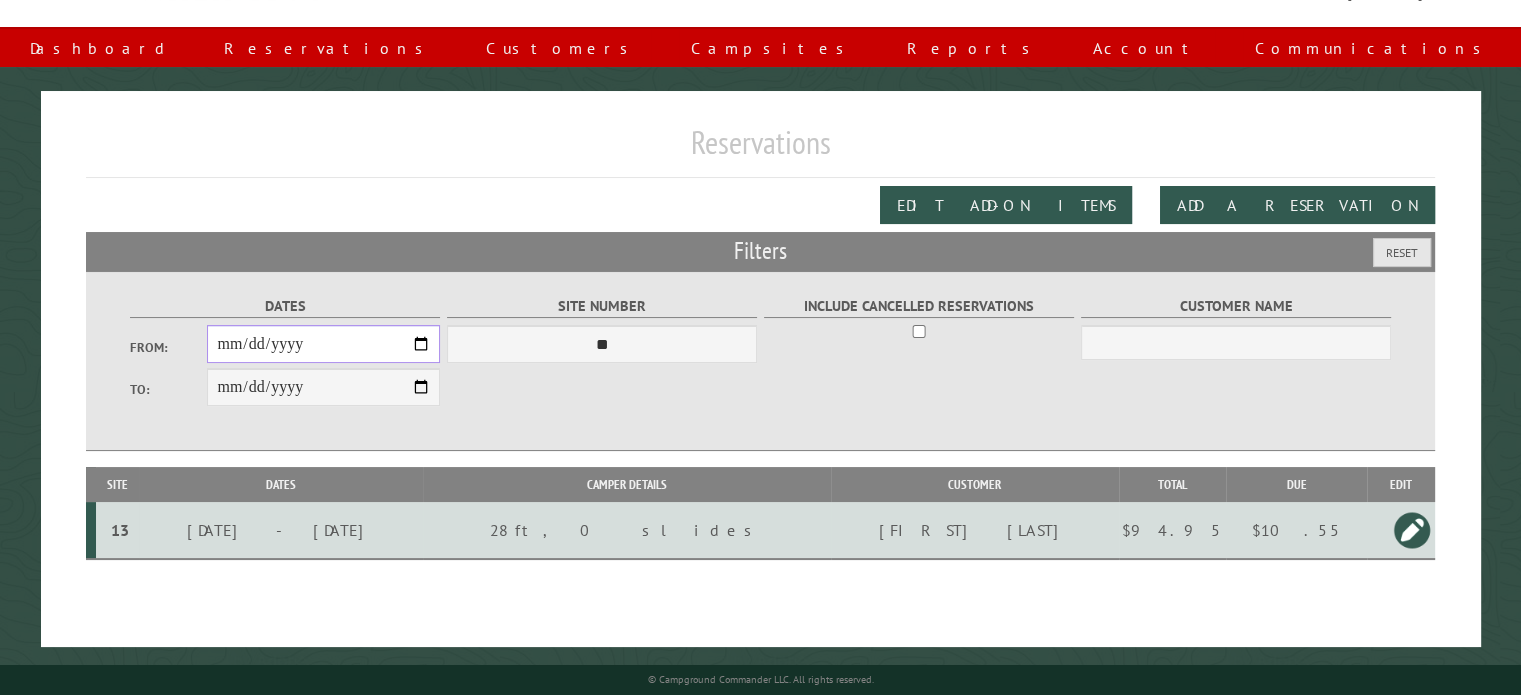 click on "**********" at bounding box center [323, 344] 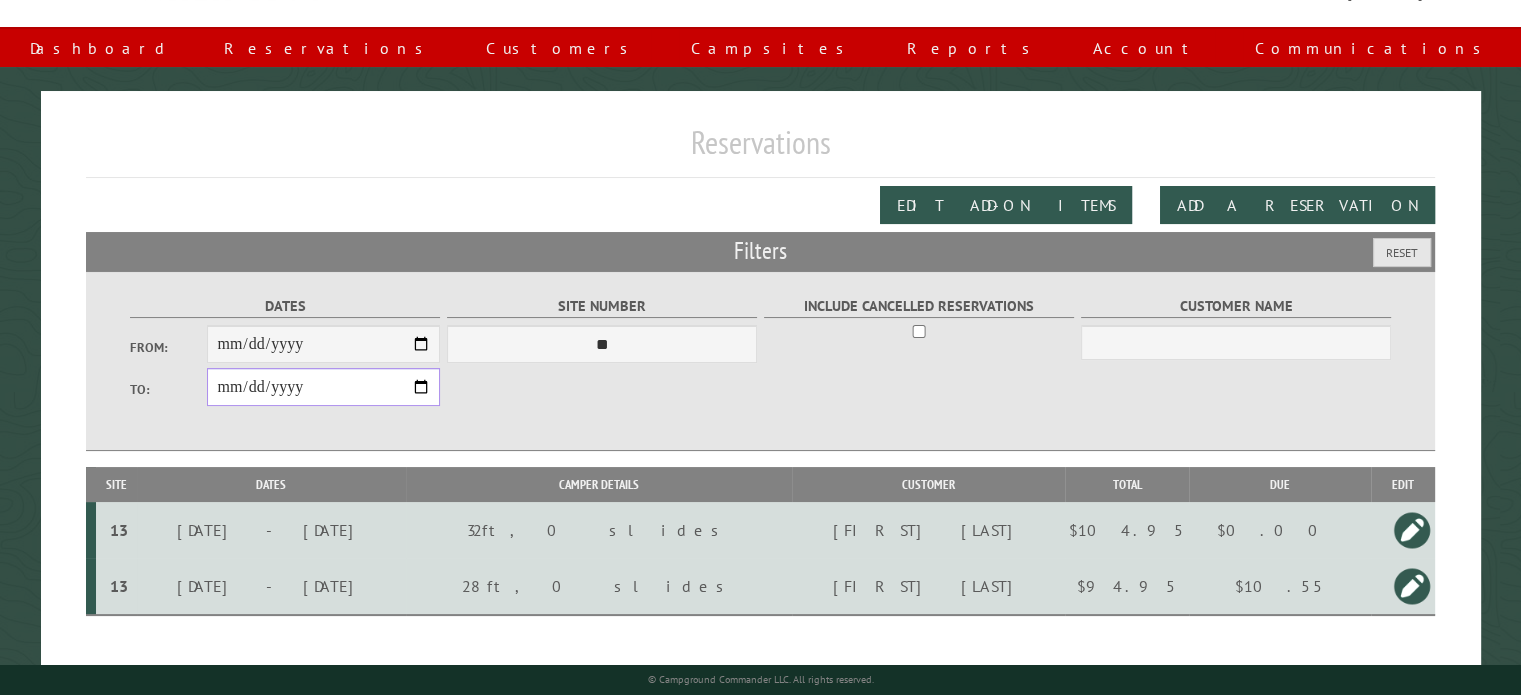 click on "**********" at bounding box center (323, 387) 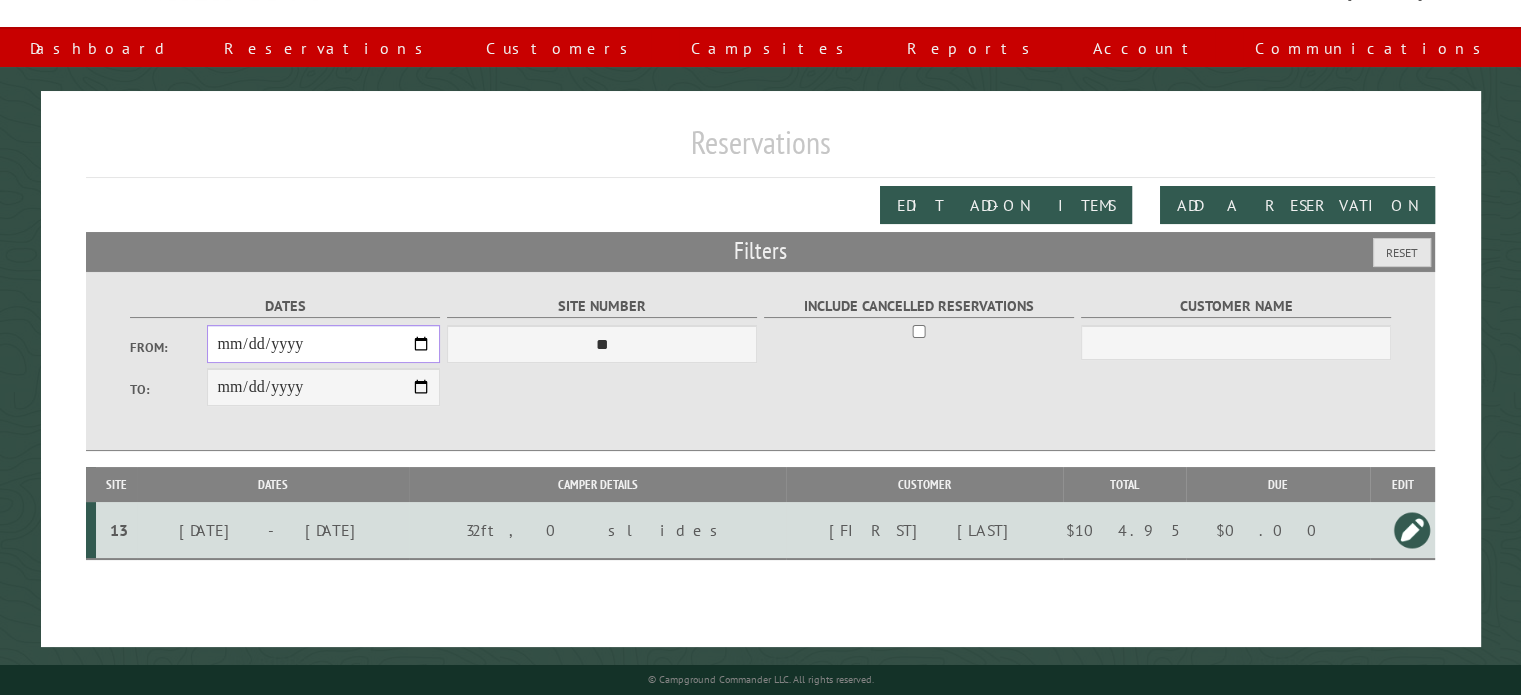 click on "**********" at bounding box center (323, 344) 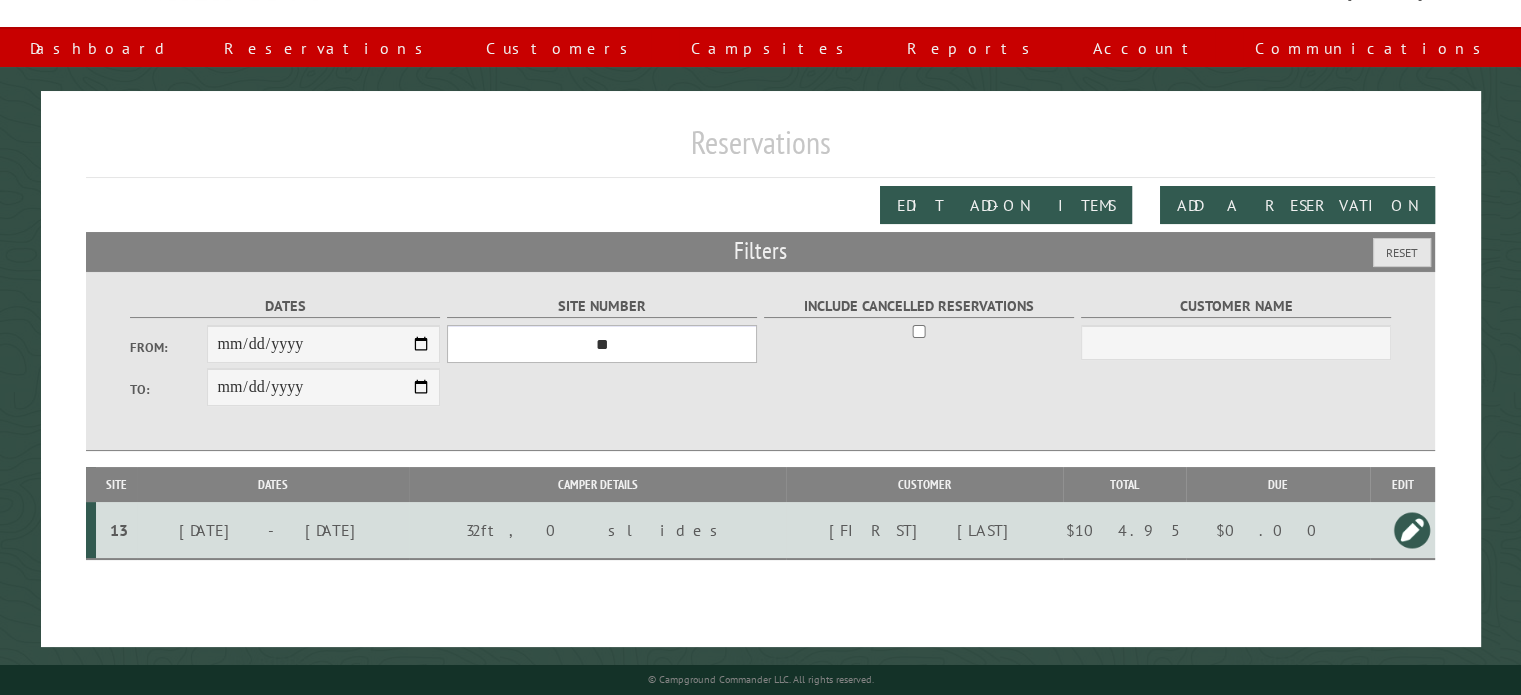 click on "*** * * * * * * * * ** ** ** ** ** ** ** ** ** ** ** ** ** ** ** ** ** *** *** *** *** *** *** *** *** *** *** *** *** *** *** *** *** *** *** *** *** *** *** *** *** *** *** *** *** *** *** *** *** *** *** *** *** * * * * * * ***** ** ** ** ****" at bounding box center (602, 344) 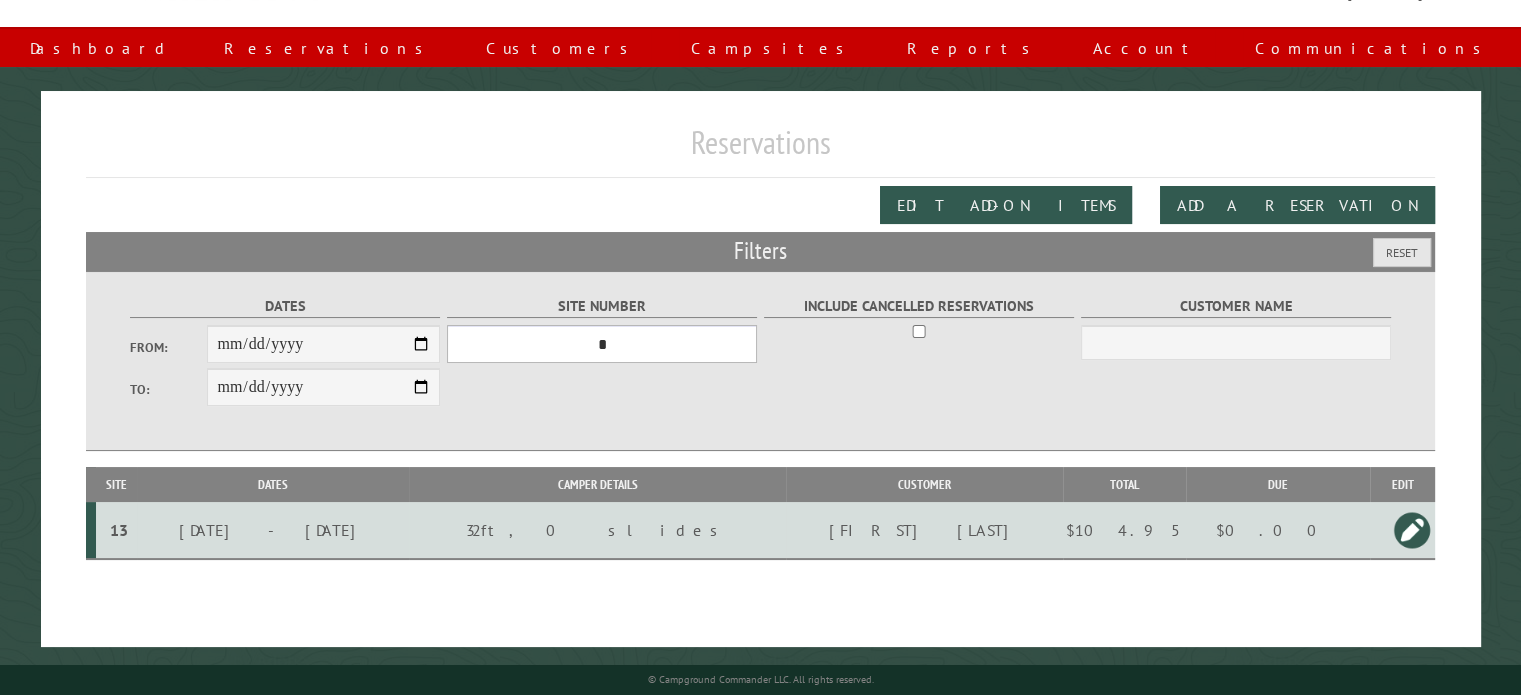 scroll, scrollTop: 0, scrollLeft: 0, axis: both 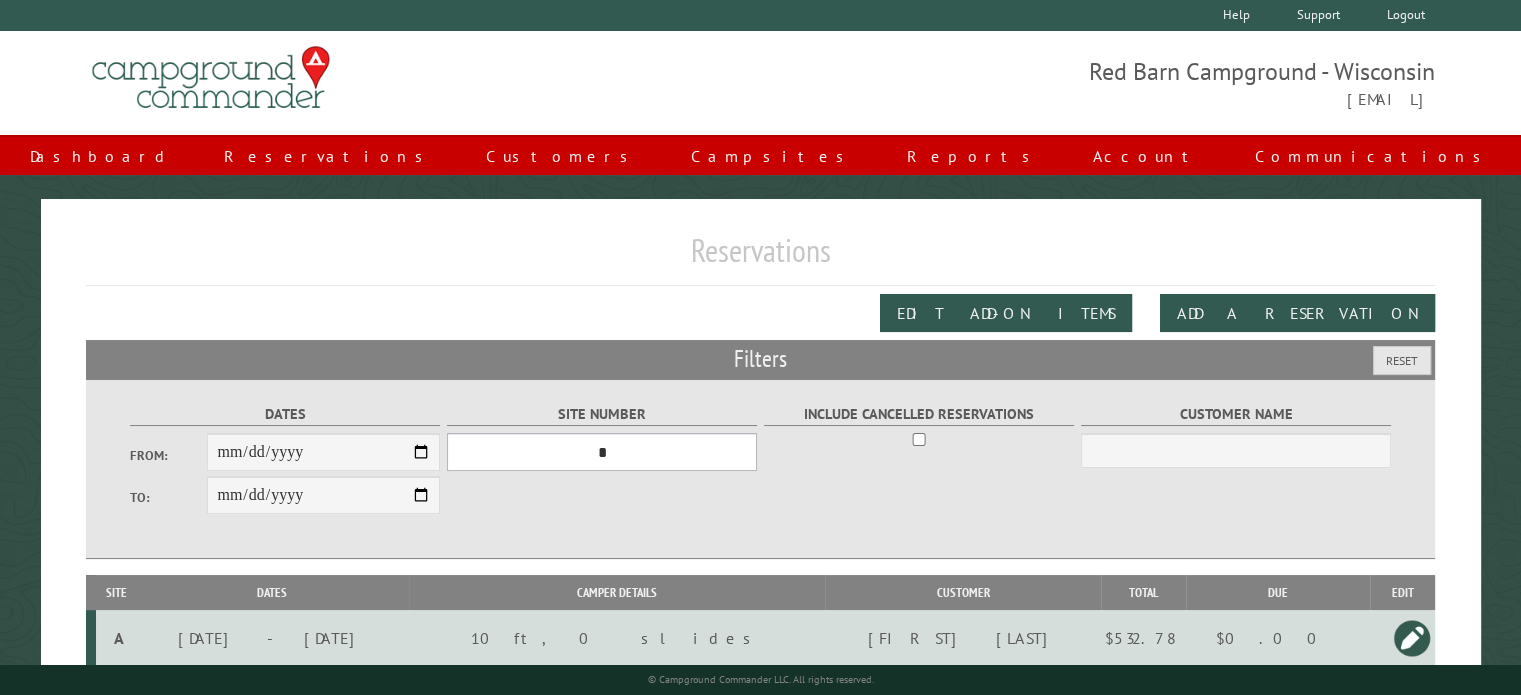click on "*** * * * * * * * * ** ** ** ** ** ** ** ** ** ** ** ** ** ** ** ** ** *** *** *** *** *** *** *** *** *** *** *** *** *** *** *** *** *** *** *** *** *** *** *** *** *** *** *** *** *** *** *** *** *** *** *** *** * * * * * * ***** ** ** ** ****" at bounding box center (602, 452) 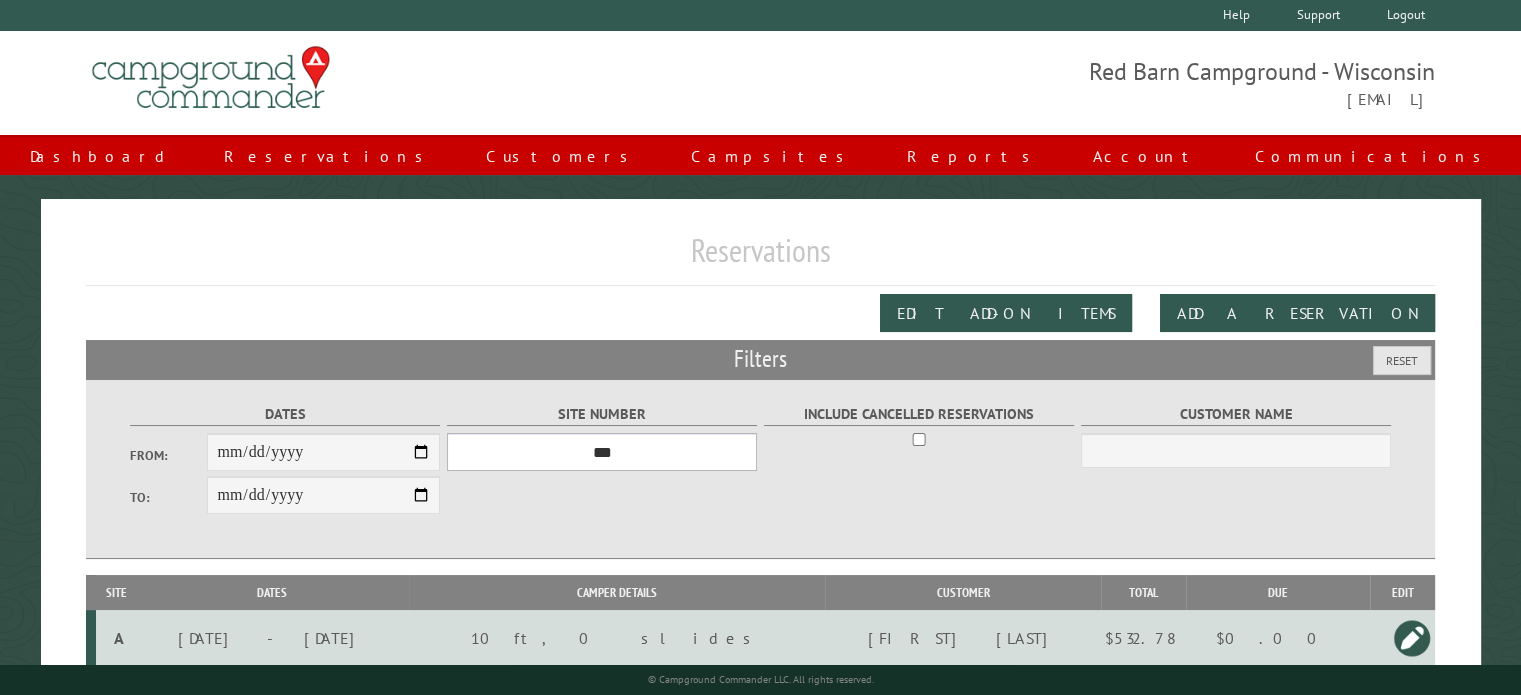 click on "*** * * * * * * * * ** ** ** ** ** ** ** ** ** ** ** ** ** ** ** ** ** *** *** *** *** *** *** *** *** *** *** *** *** *** *** *** *** *** *** *** *** *** *** *** *** *** *** *** *** *** *** *** *** *** *** *** *** * * * * * * ***** ** ** ** ****" at bounding box center (602, 452) 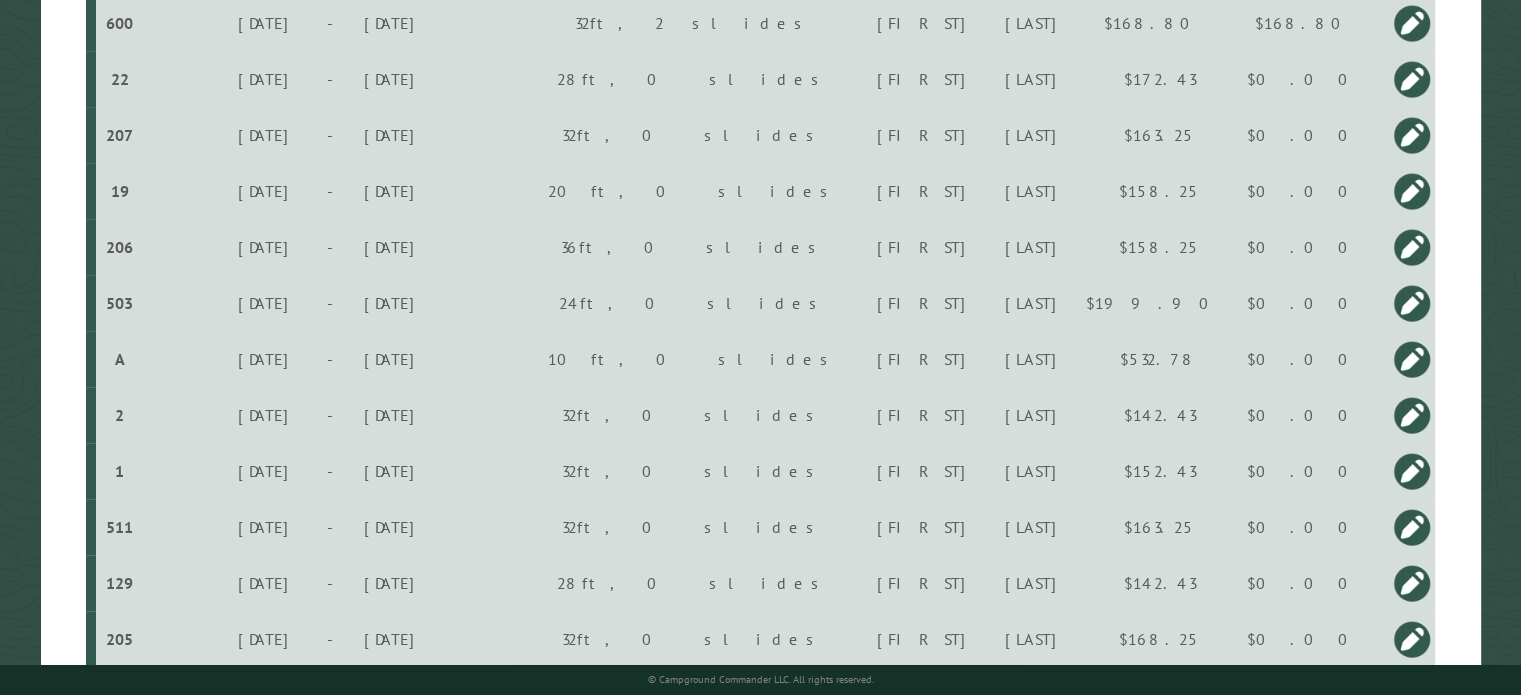 scroll, scrollTop: 1247, scrollLeft: 0, axis: vertical 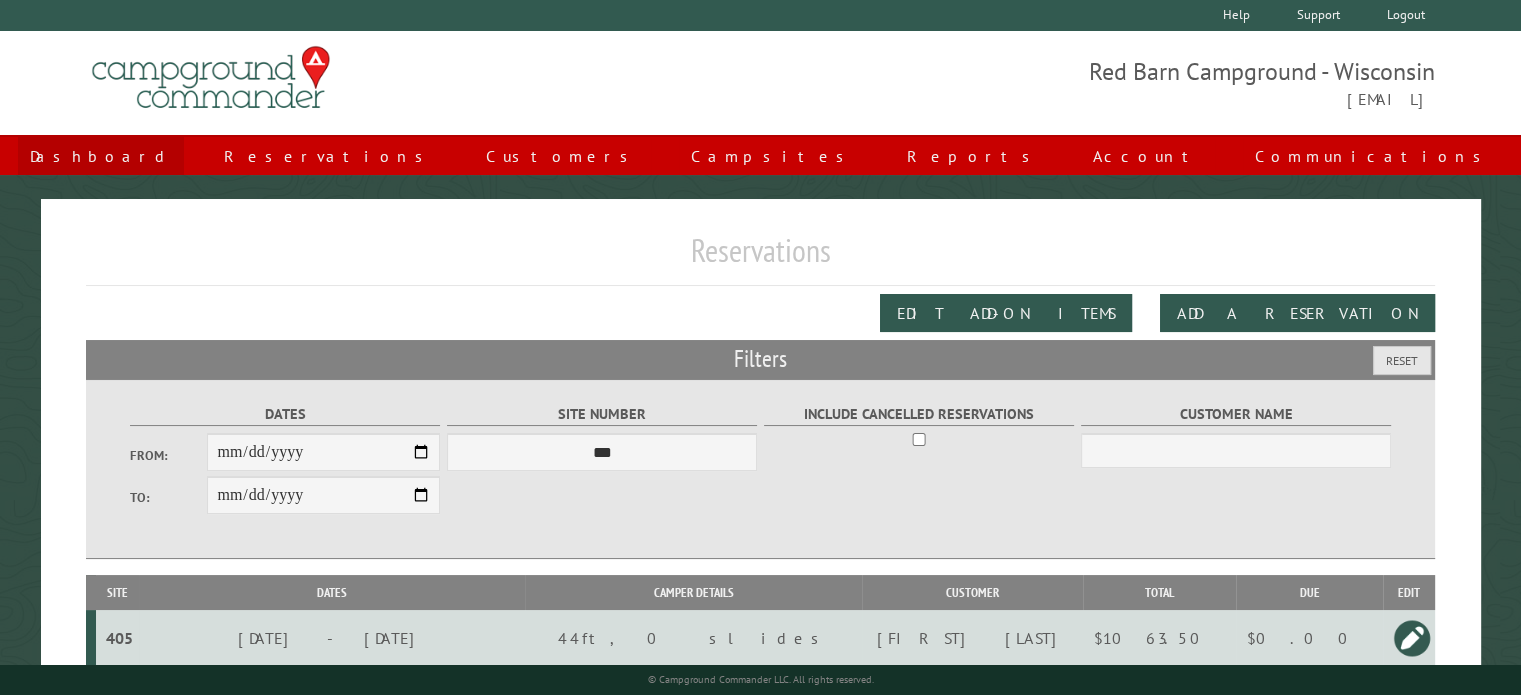click on "Dashboard" at bounding box center (101, 156) 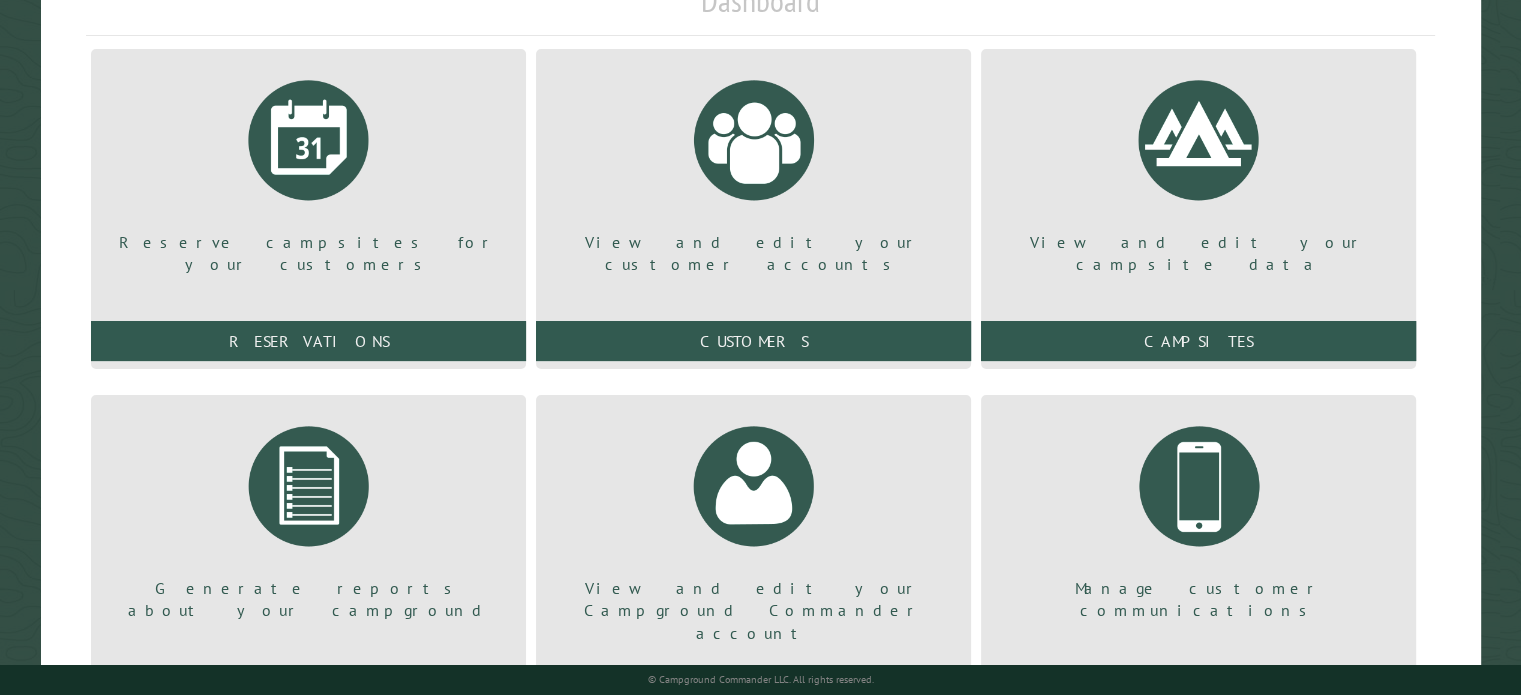 scroll, scrollTop: 0, scrollLeft: 0, axis: both 